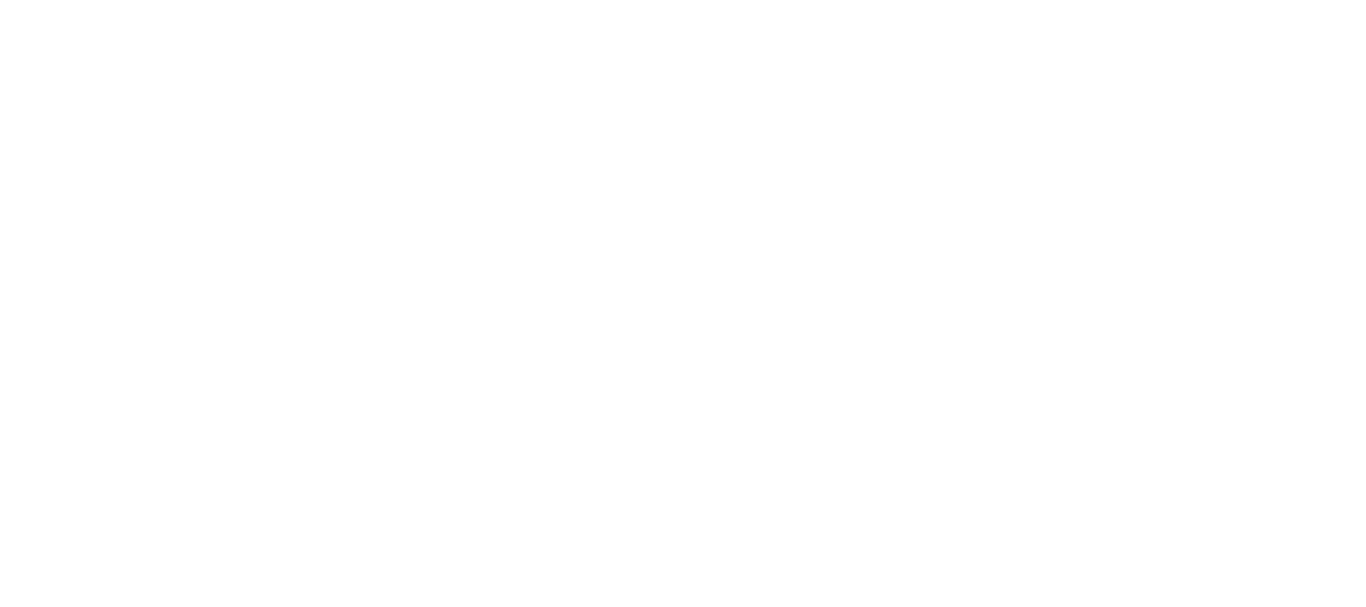 scroll, scrollTop: 0, scrollLeft: 0, axis: both 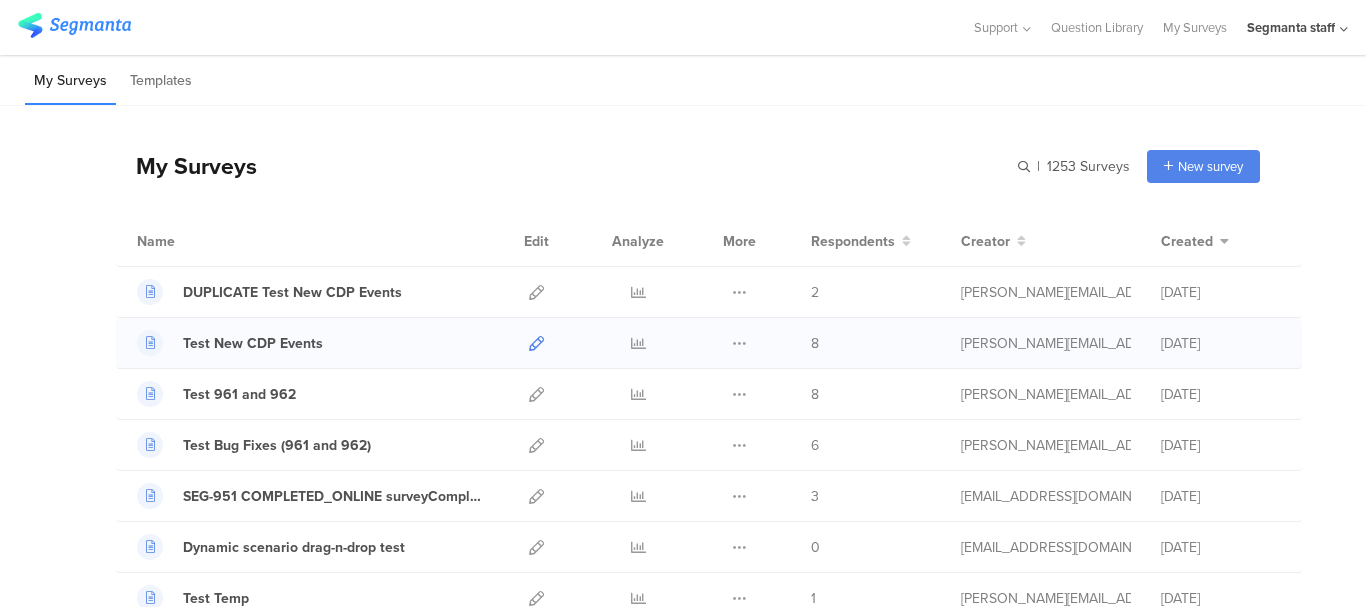 click at bounding box center [536, 343] 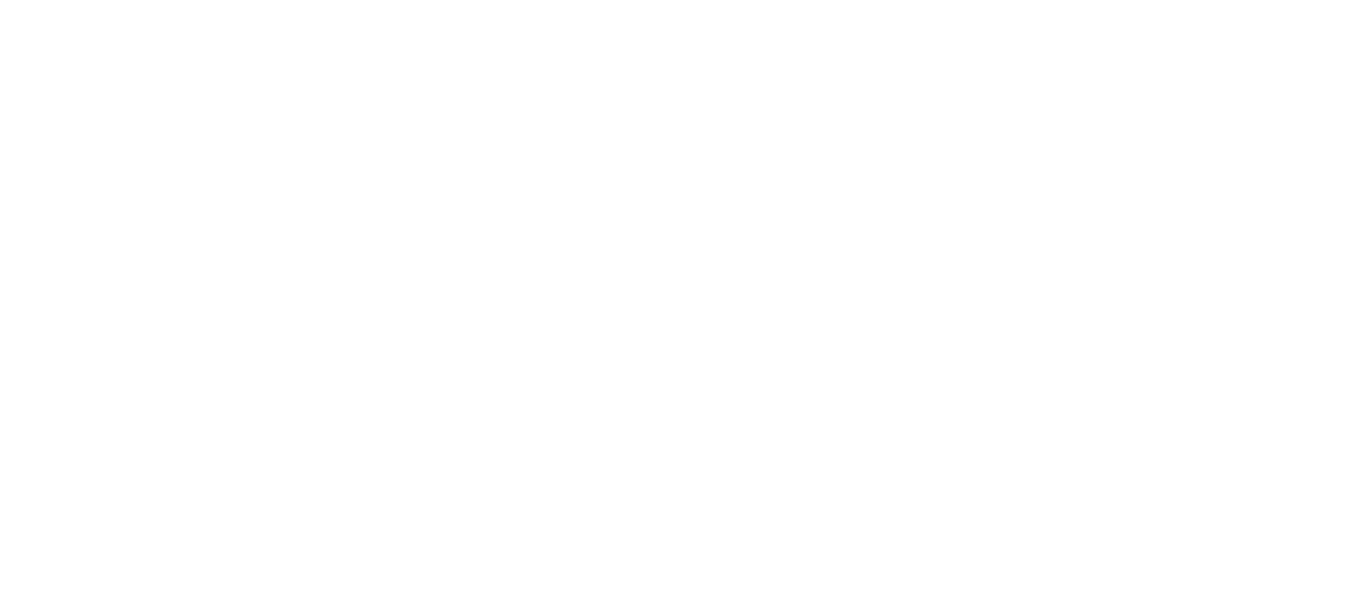 scroll, scrollTop: 0, scrollLeft: 0, axis: both 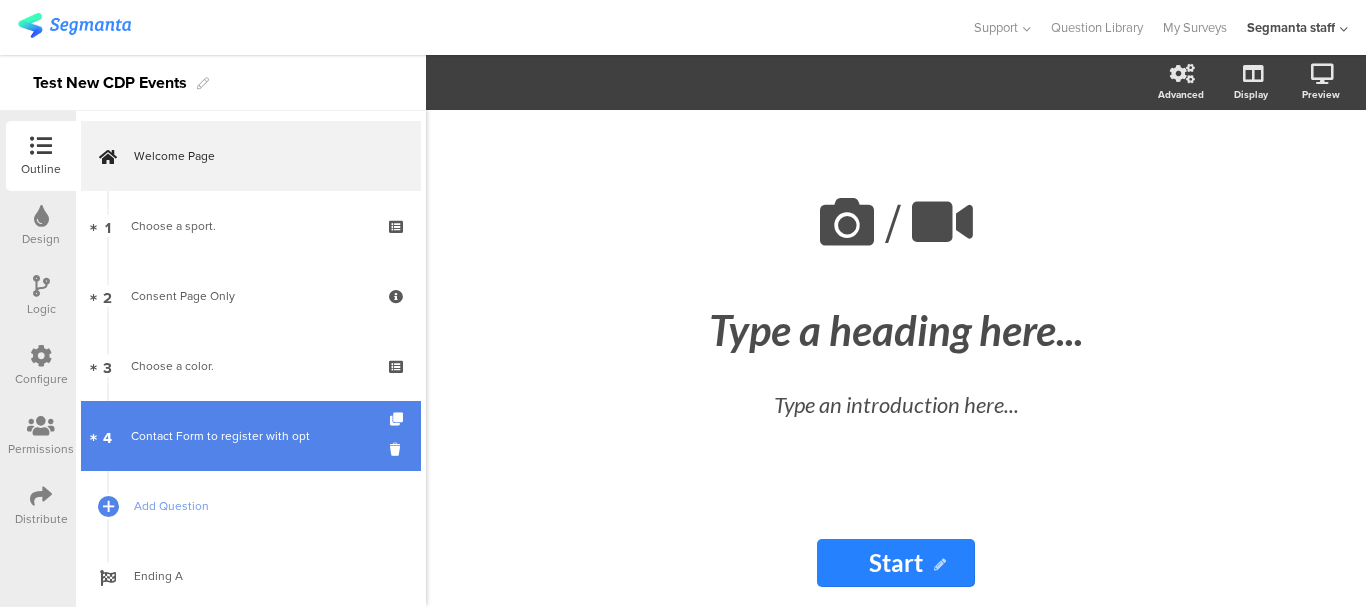 click on "4
Contact Form to register with opt" at bounding box center (251, 436) 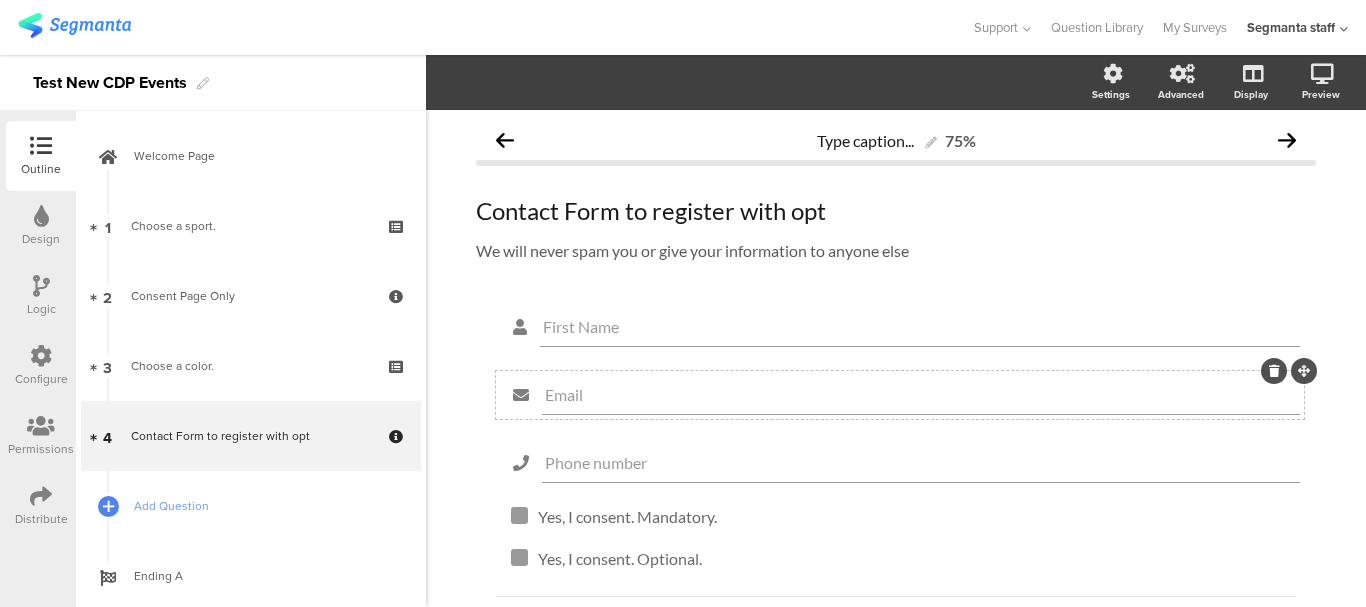 scroll, scrollTop: 130, scrollLeft: 0, axis: vertical 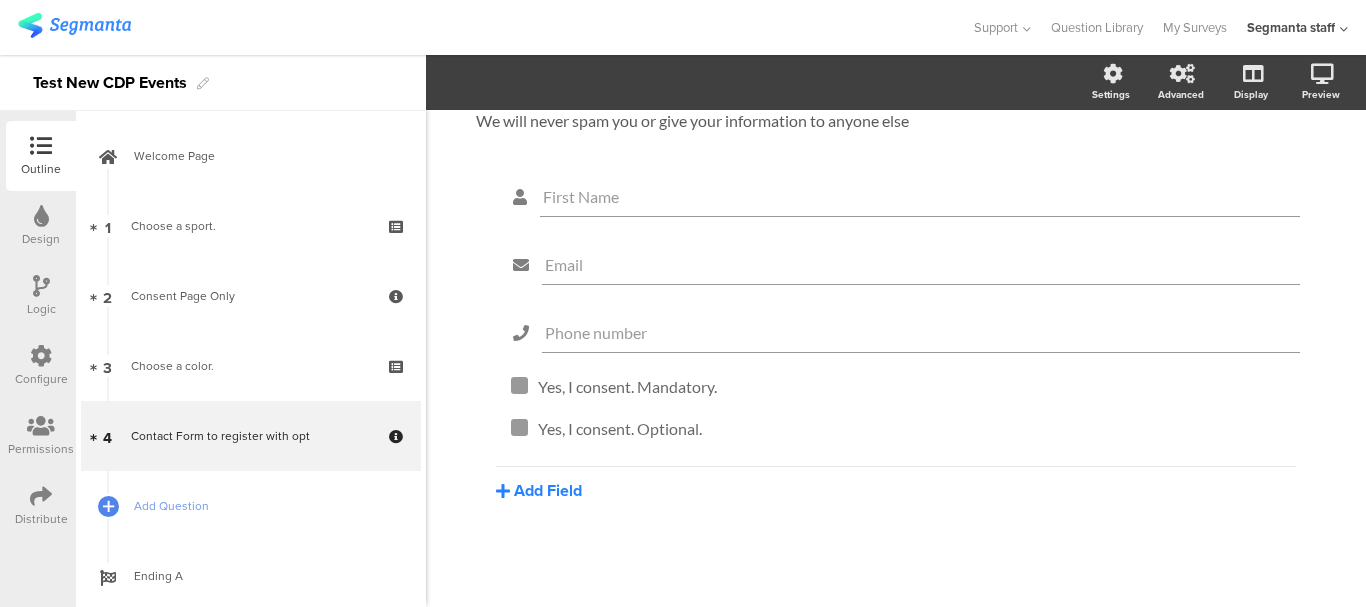 click on "Add Field" 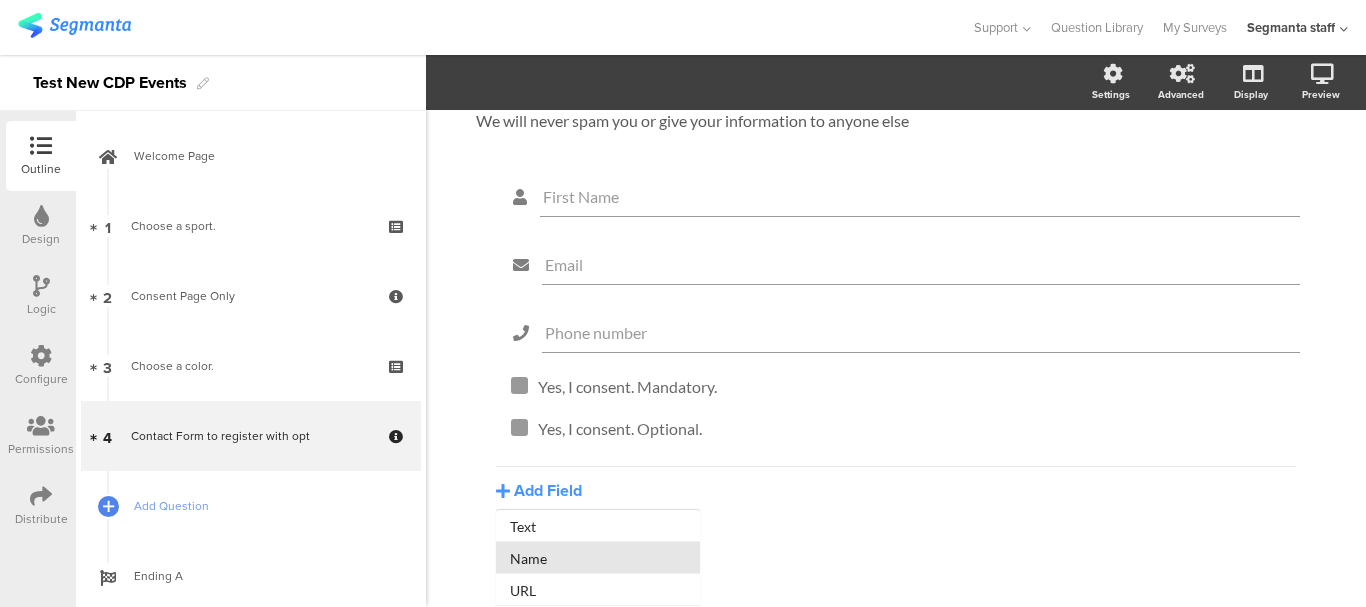 click on "Name" 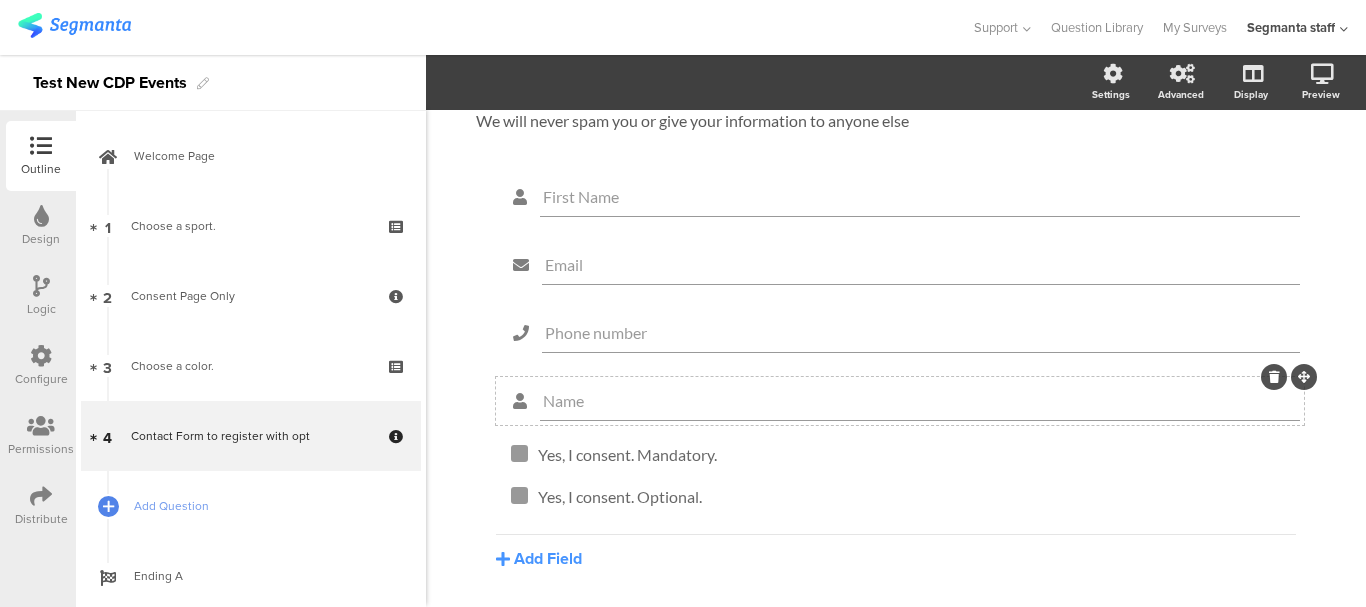 click on "Name" 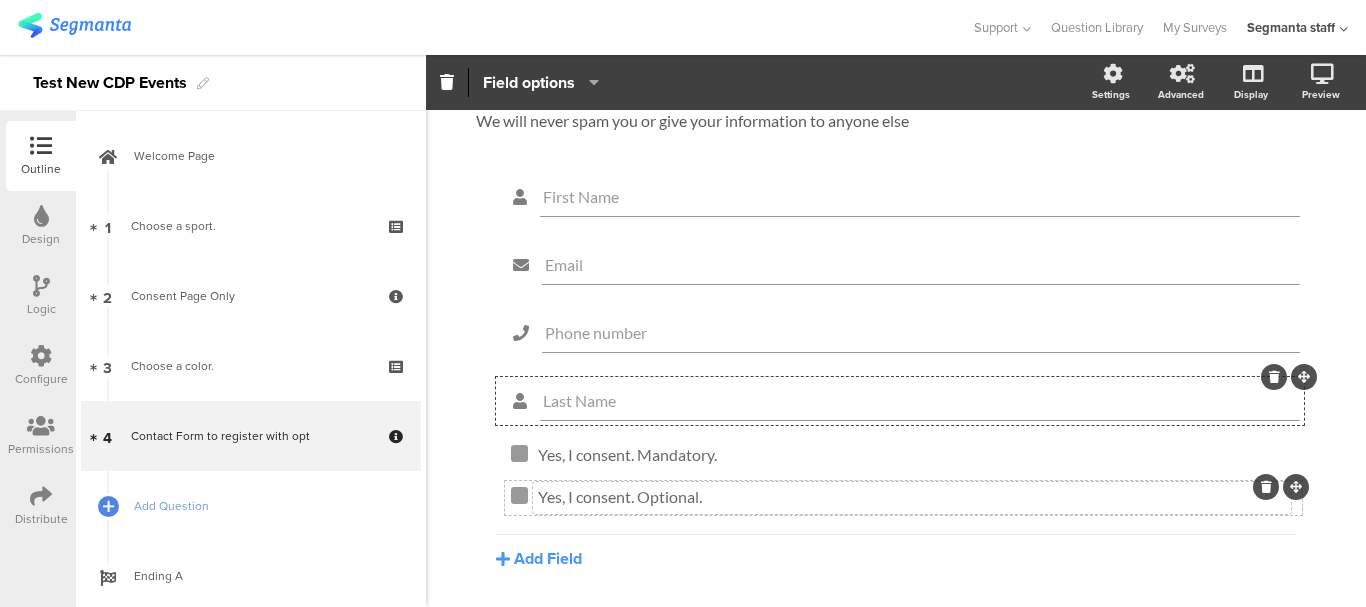 type on "Last Name" 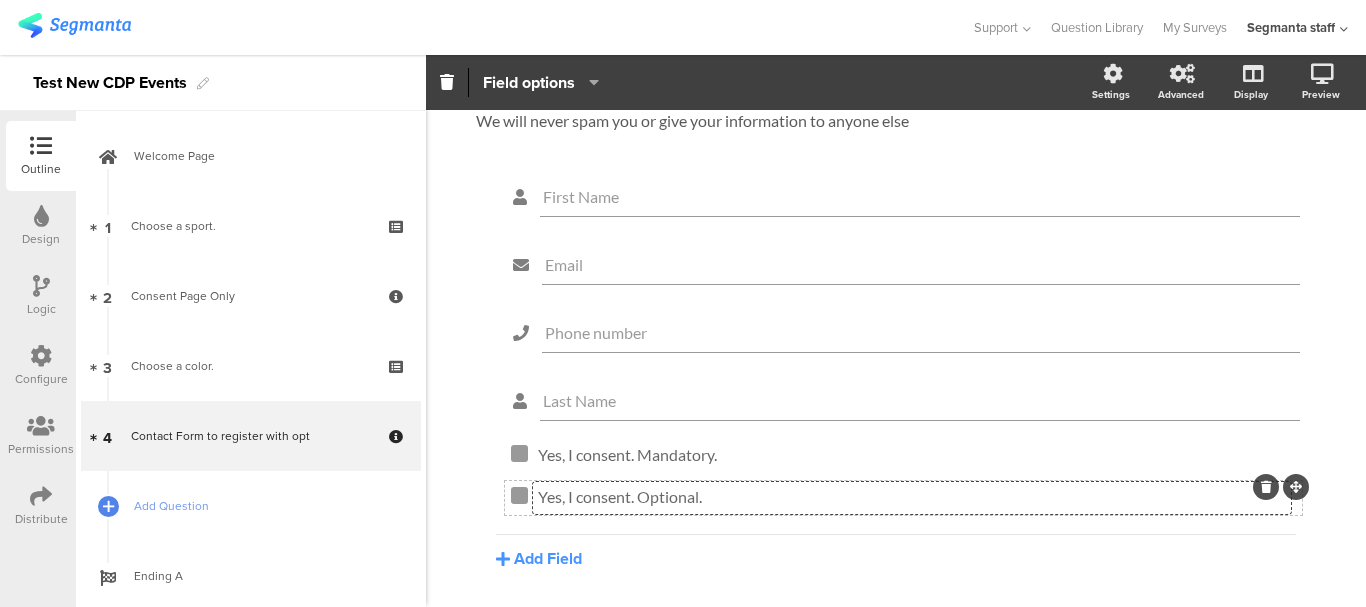 click on "Yes, I consent. Optional.
Yes, I consent. Optional.
Yes, I consent. Optional." 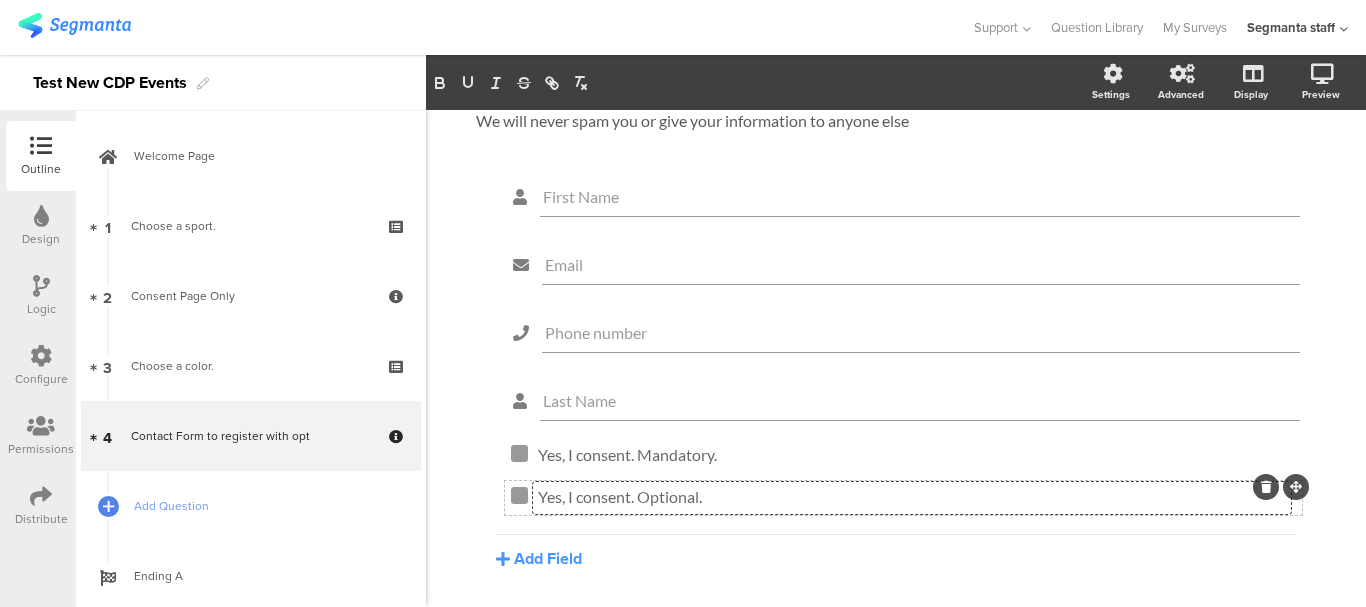 click on "Yes, I consent. Optional." 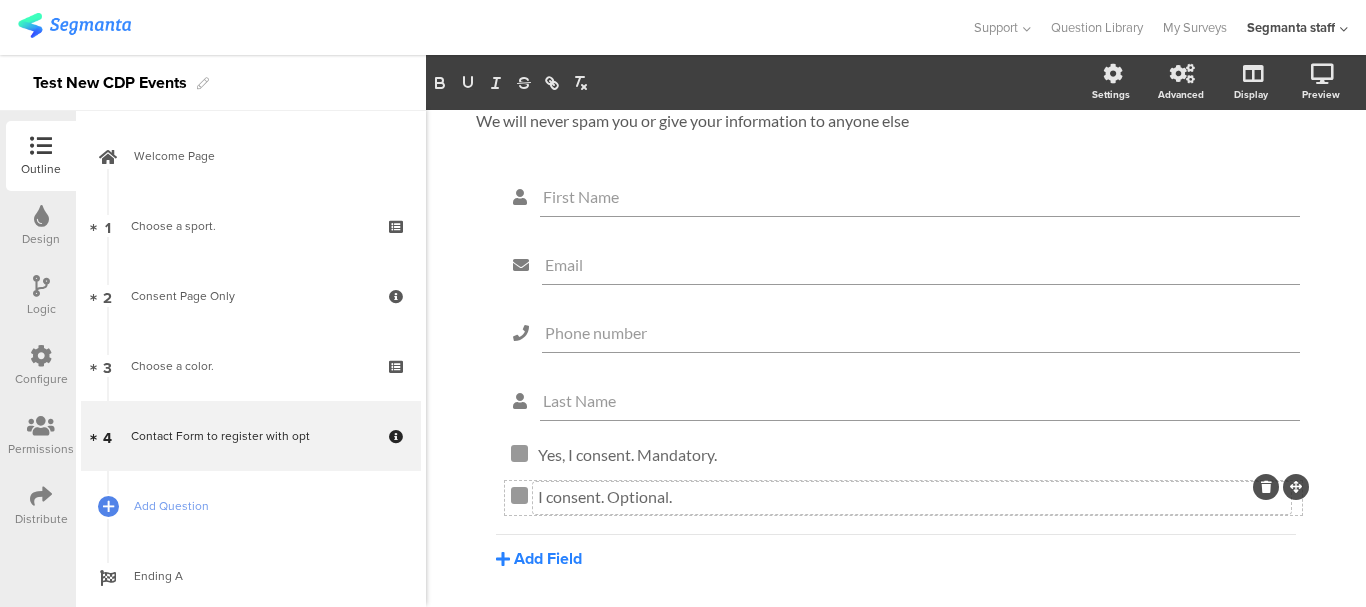 click on "Add Field" 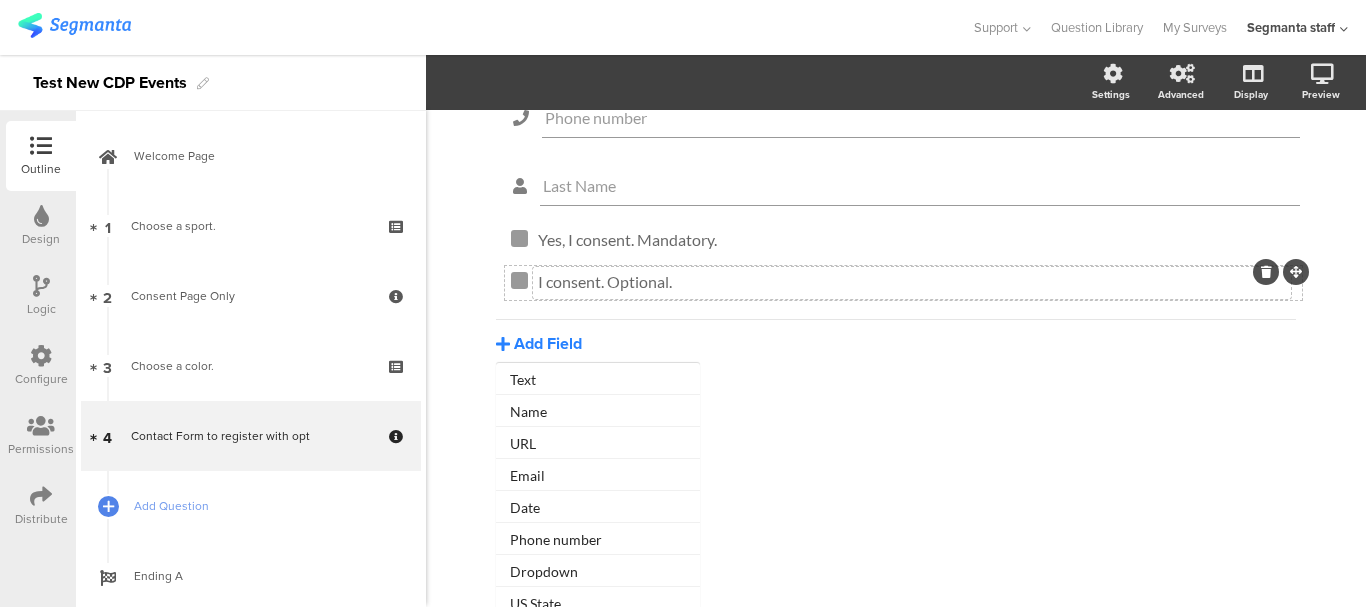 scroll, scrollTop: 214, scrollLeft: 0, axis: vertical 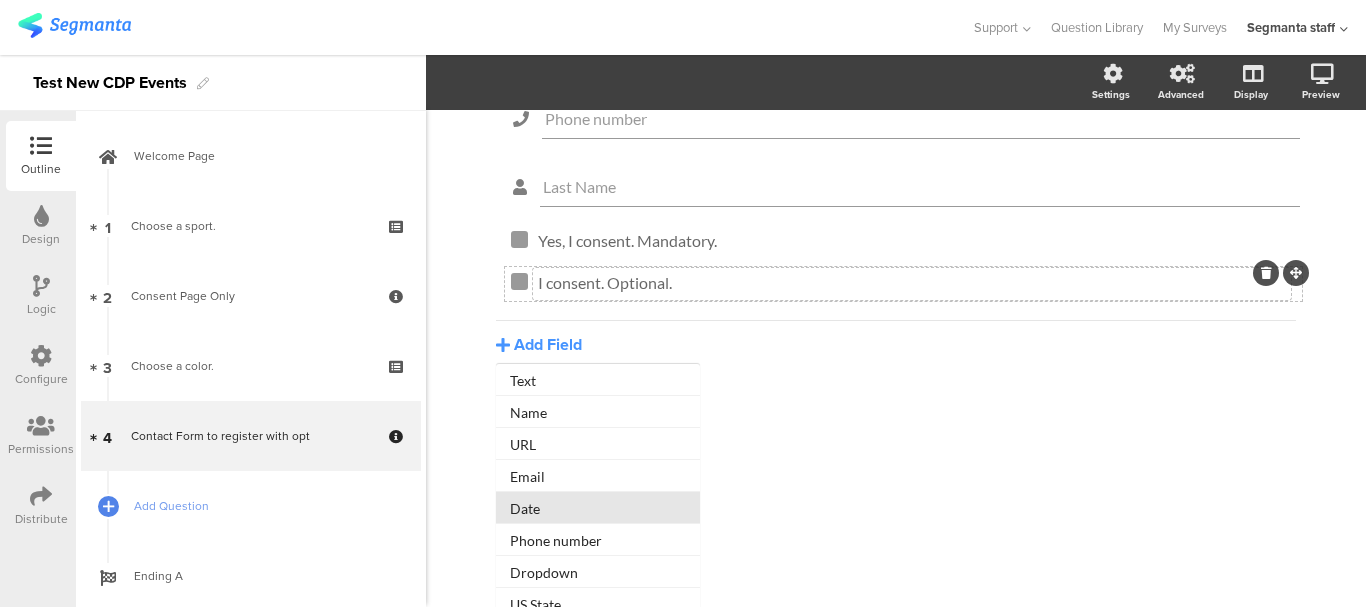 click on "Date" 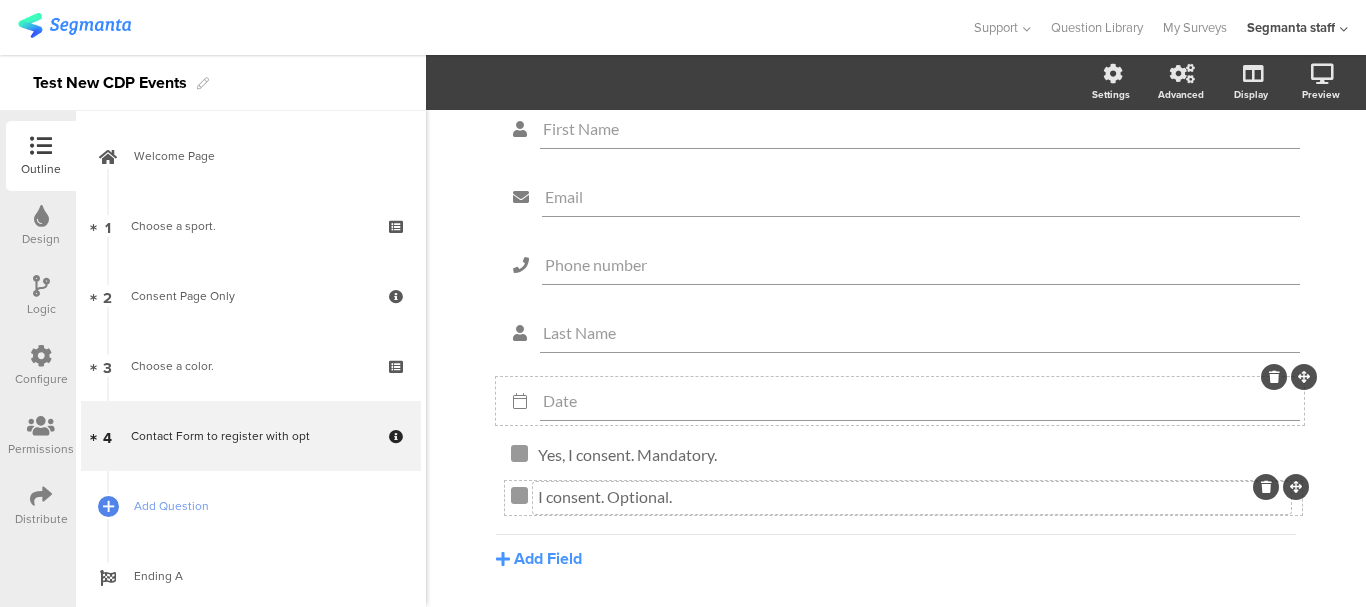 click on "Date" 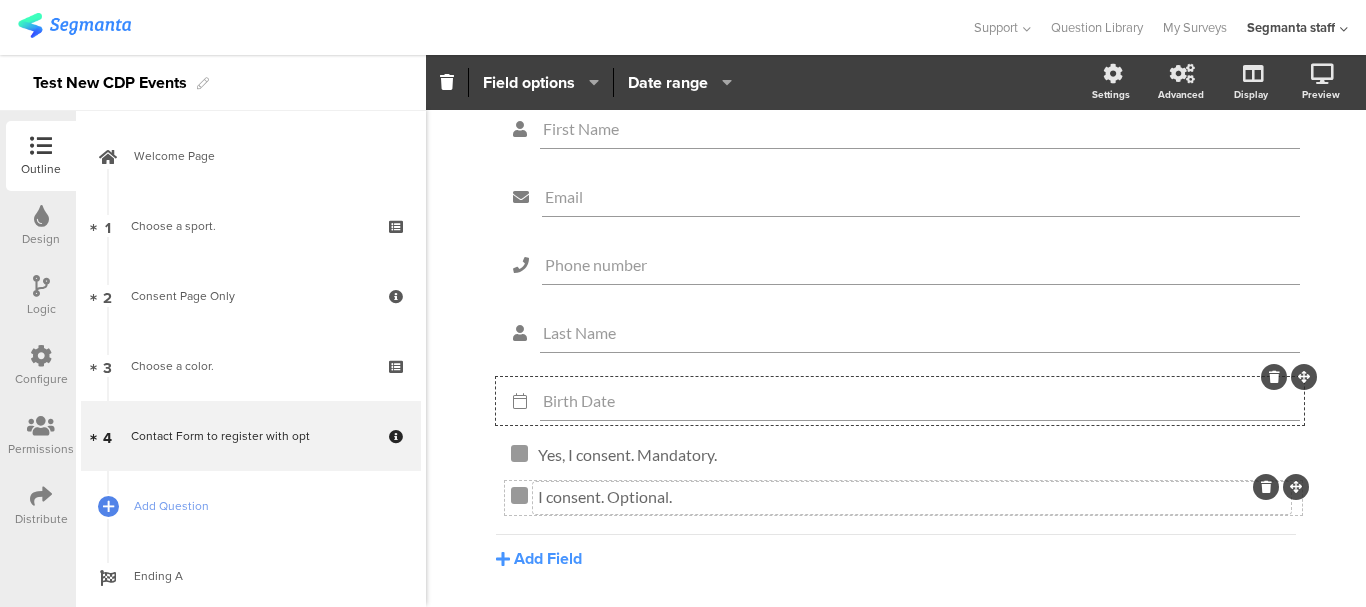 type on "Birth Date" 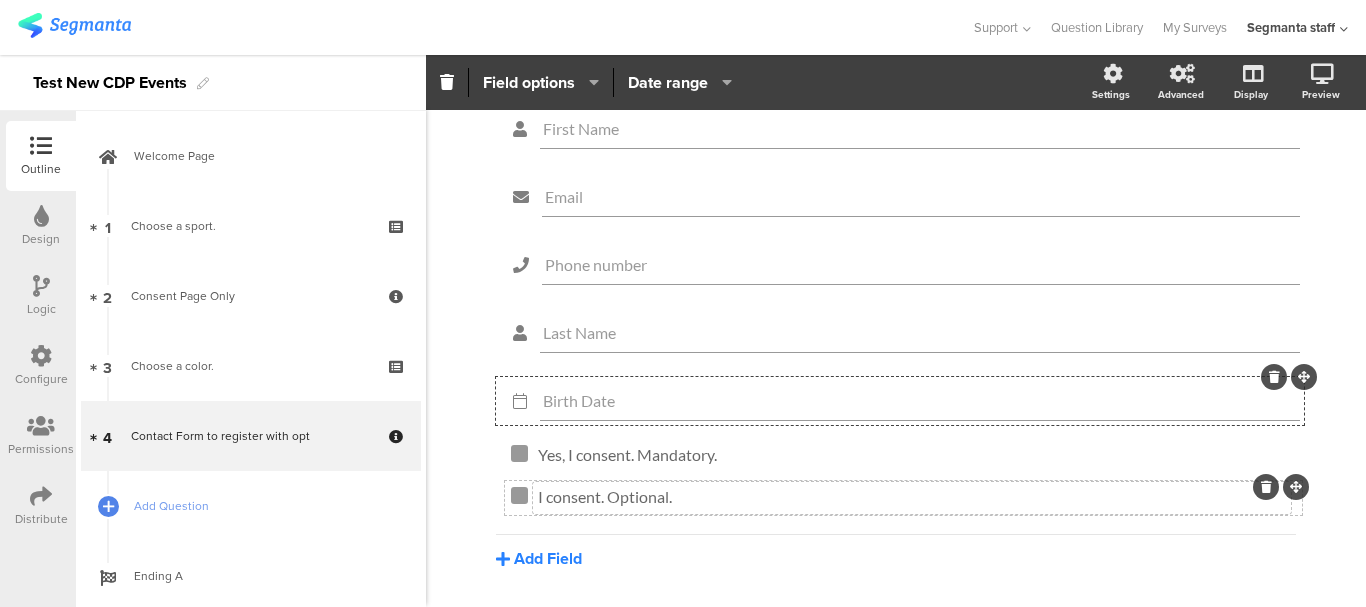 click on "Add Field" 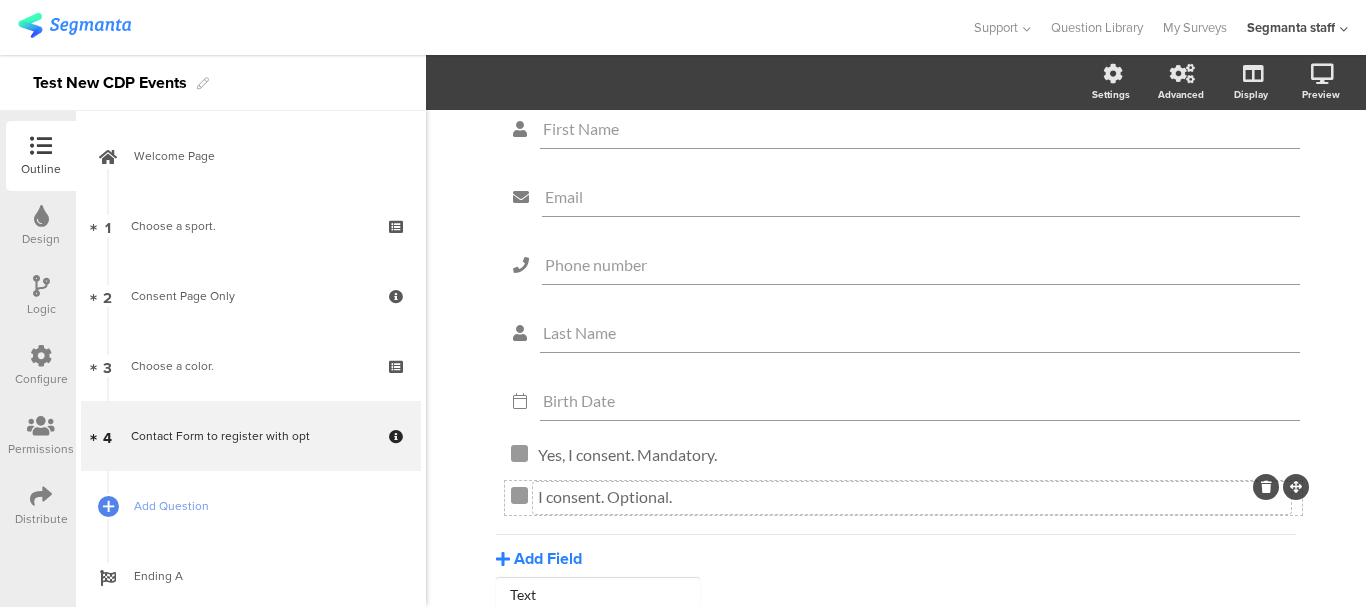 scroll, scrollTop: 223, scrollLeft: 0, axis: vertical 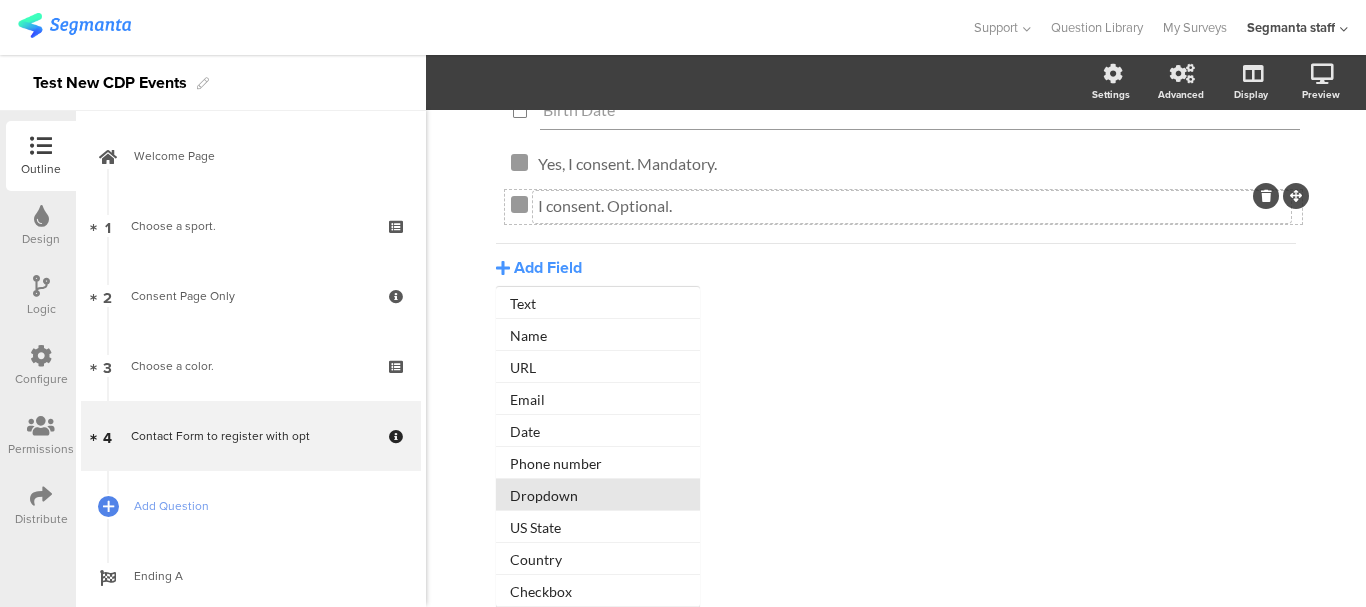 click on "Dropdown" 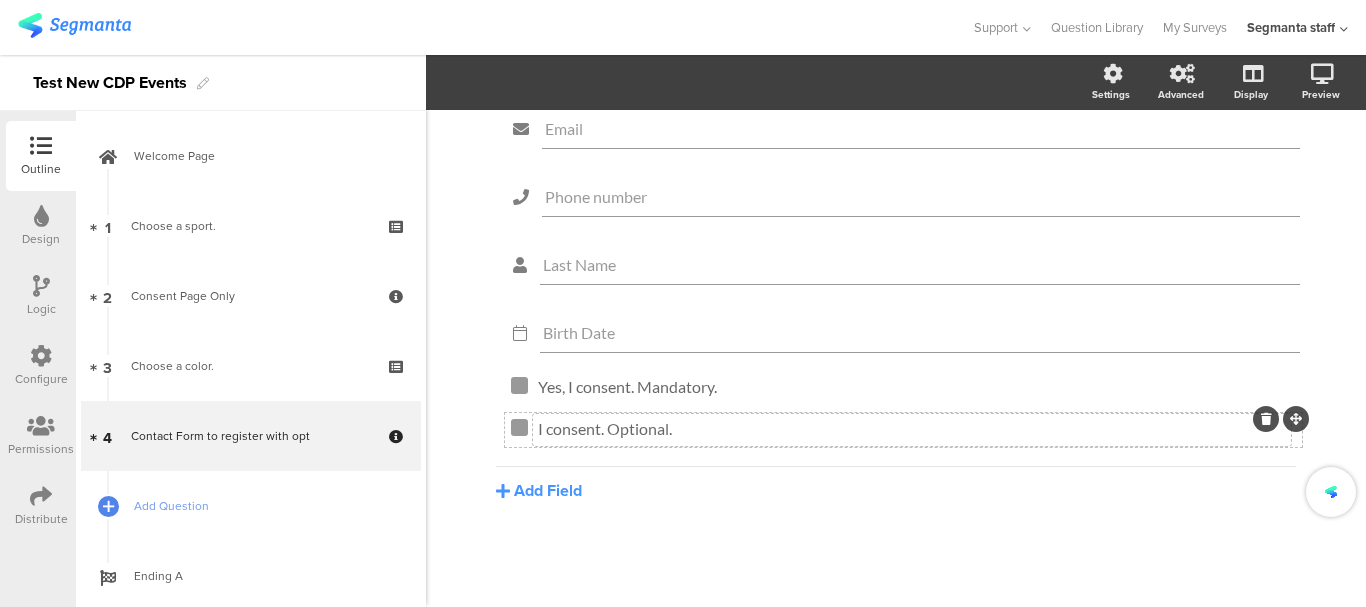 scroll, scrollTop: 0, scrollLeft: 0, axis: both 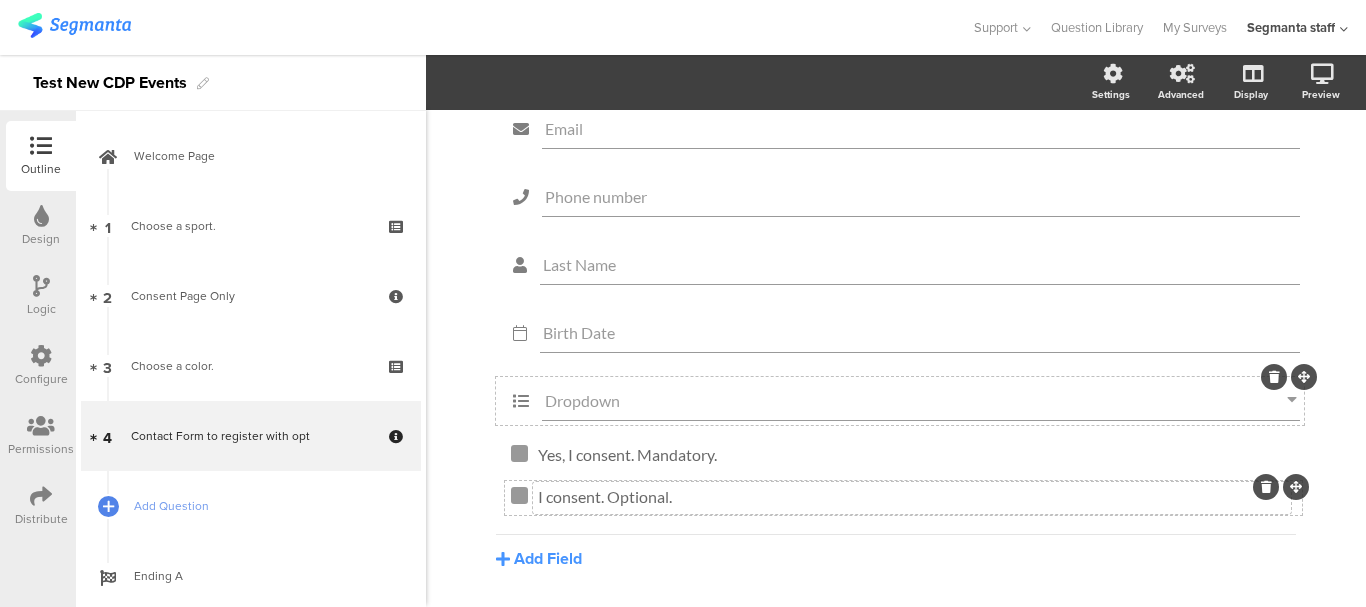 click on "Dropdown" 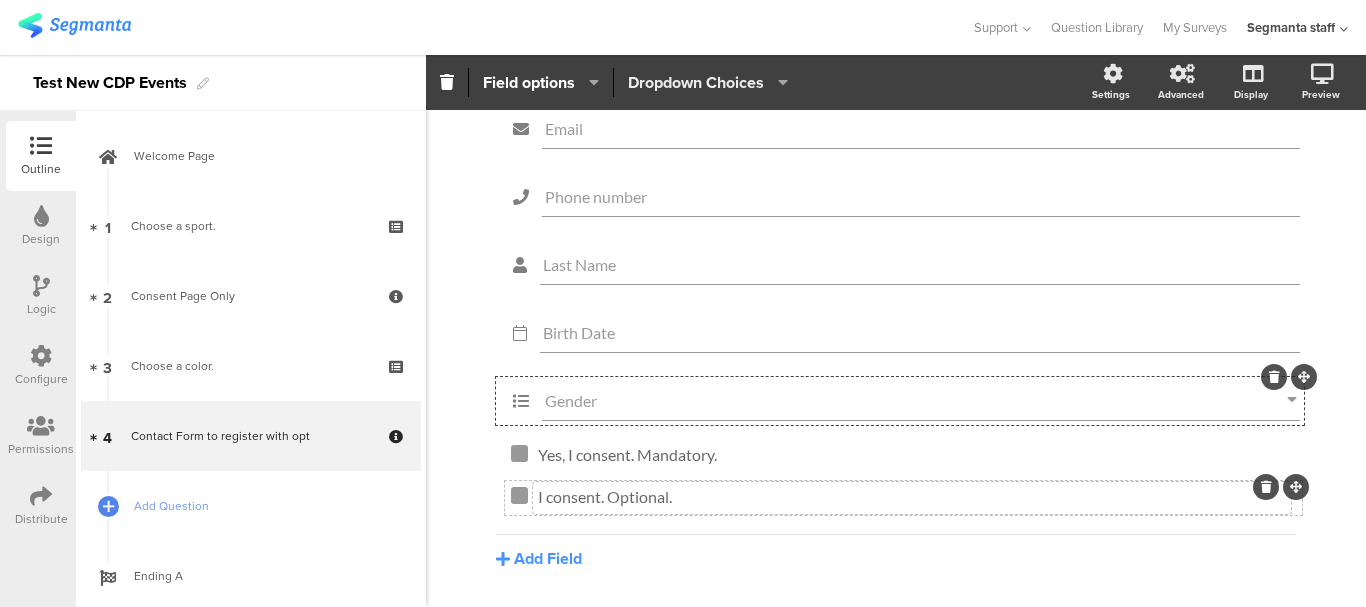 type on "Gender" 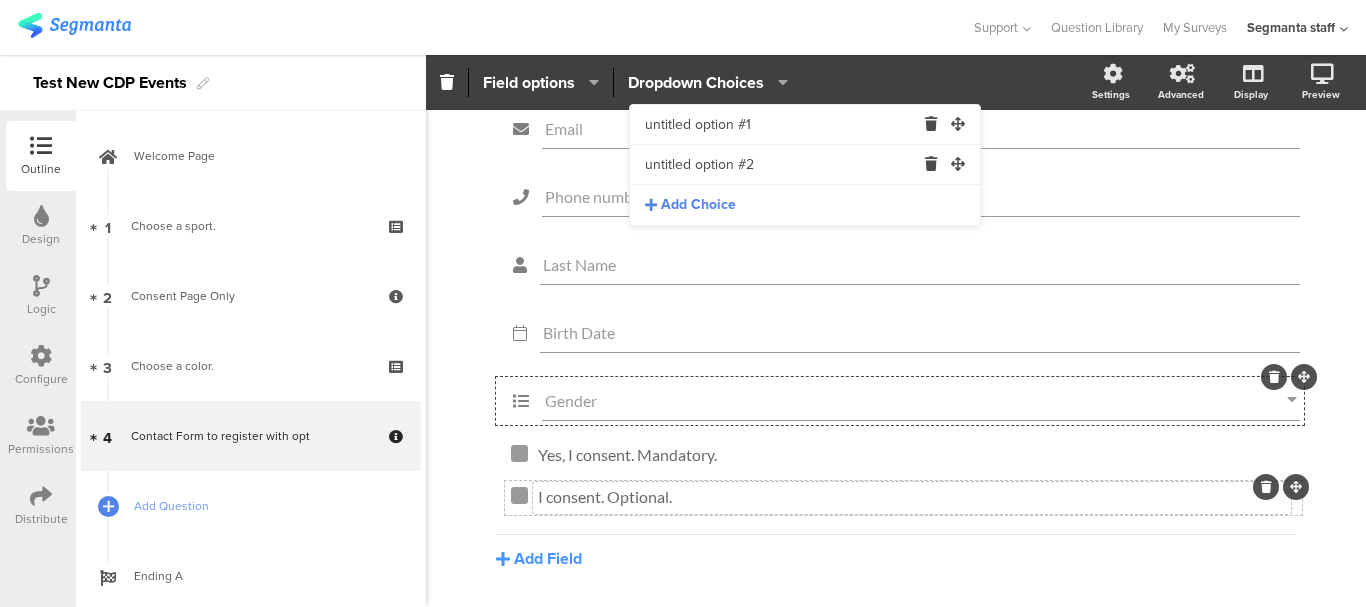 click on "untitled option #1" at bounding box center (780, 125) 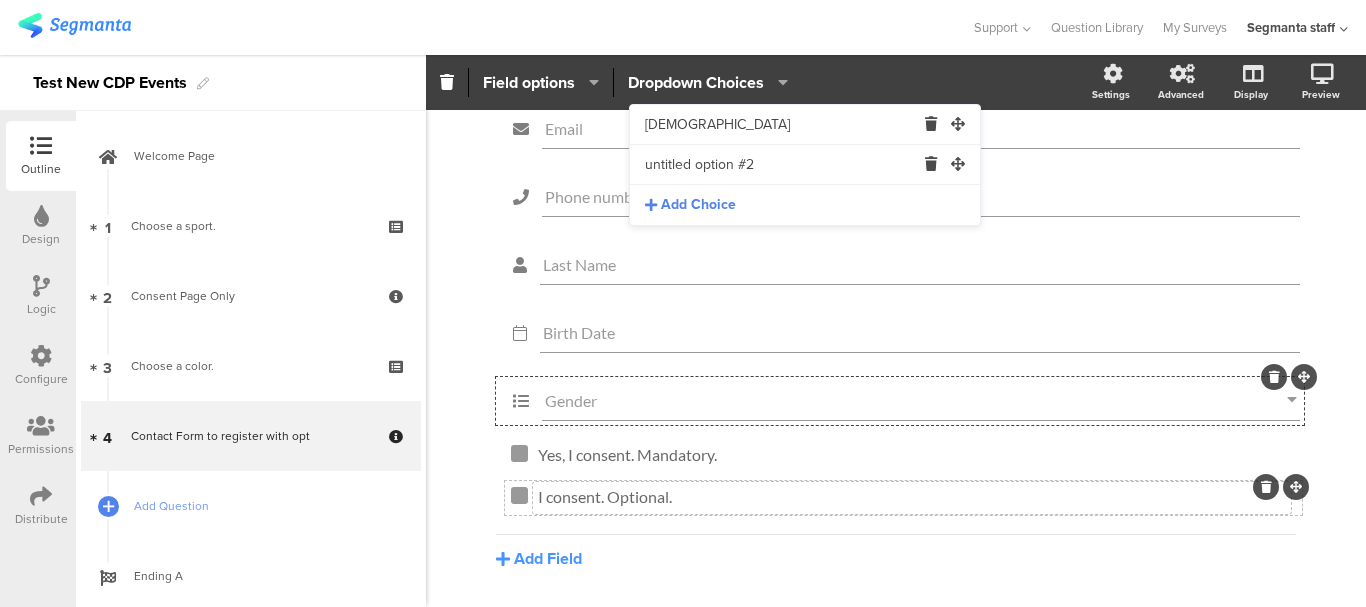 type on "Female" 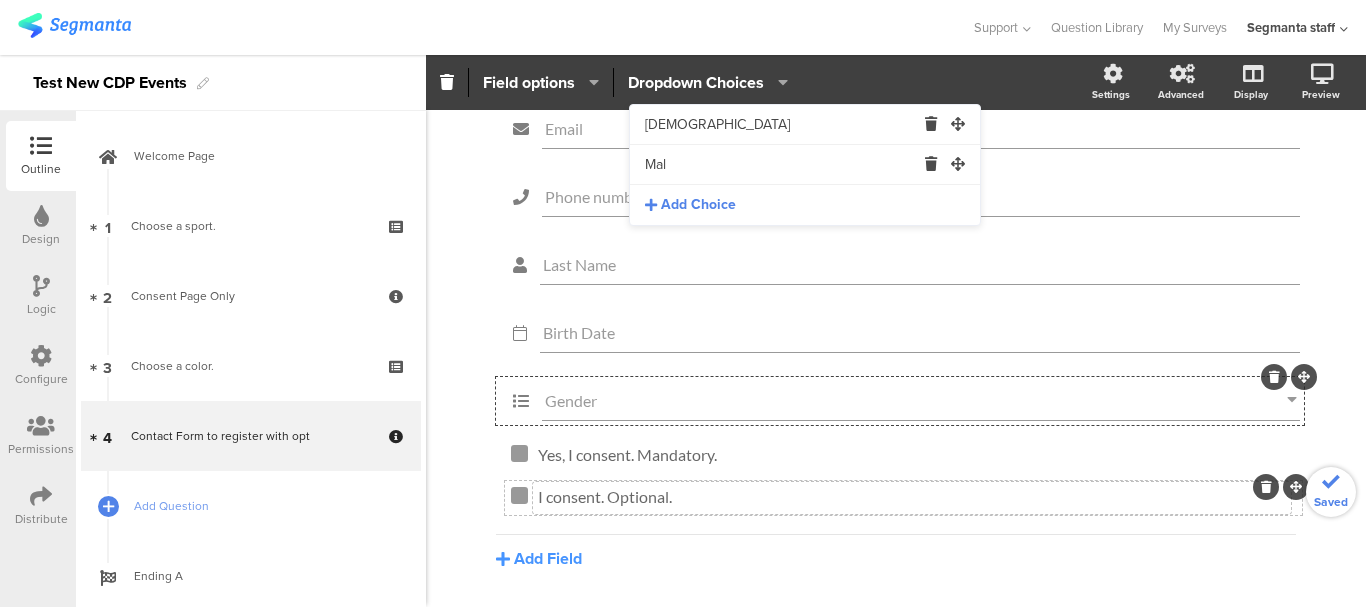 type on "Male" 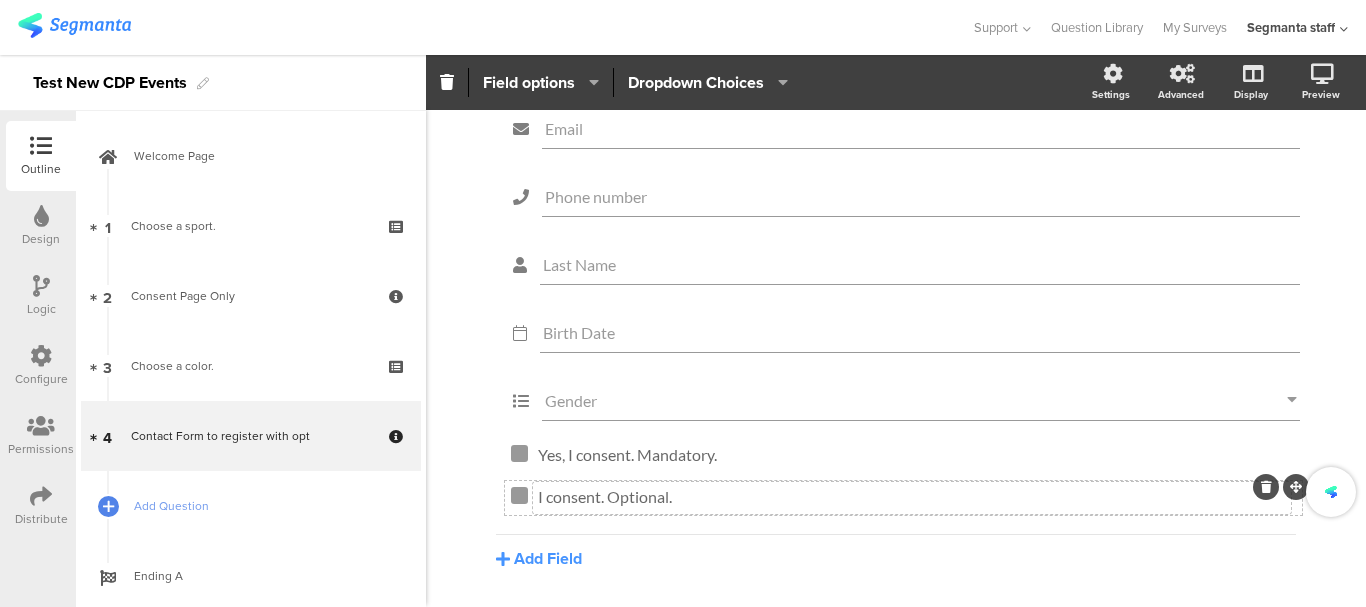 click at bounding box center [485, 27] 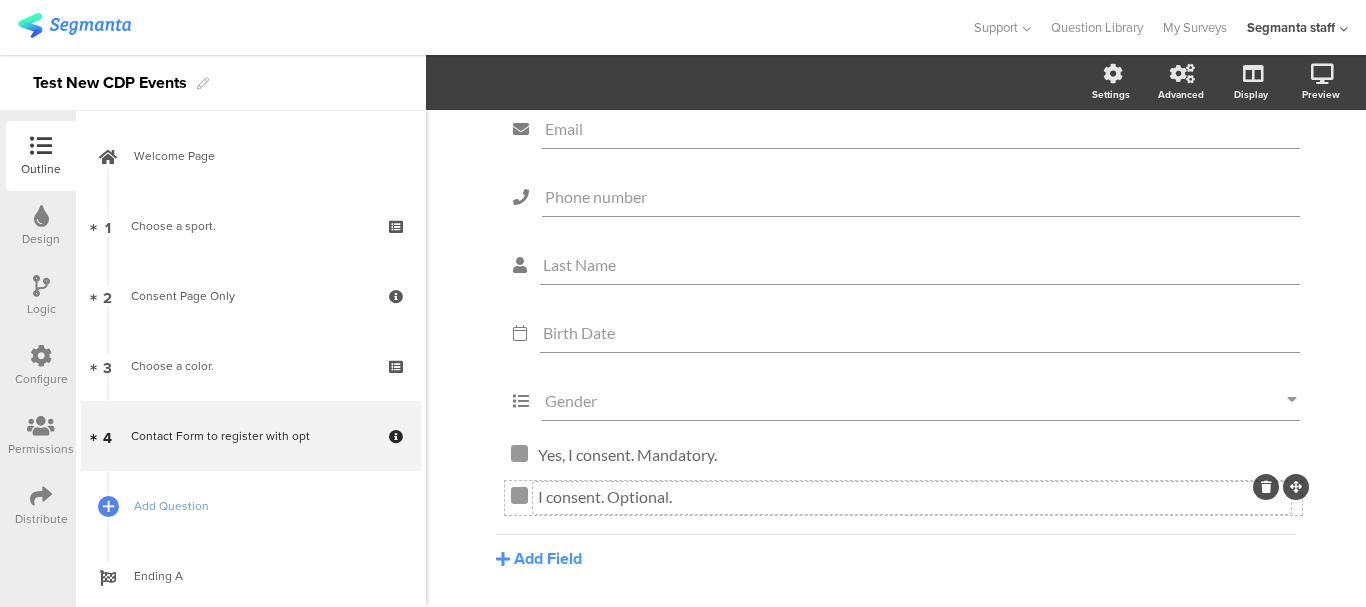 click at bounding box center [41, 357] 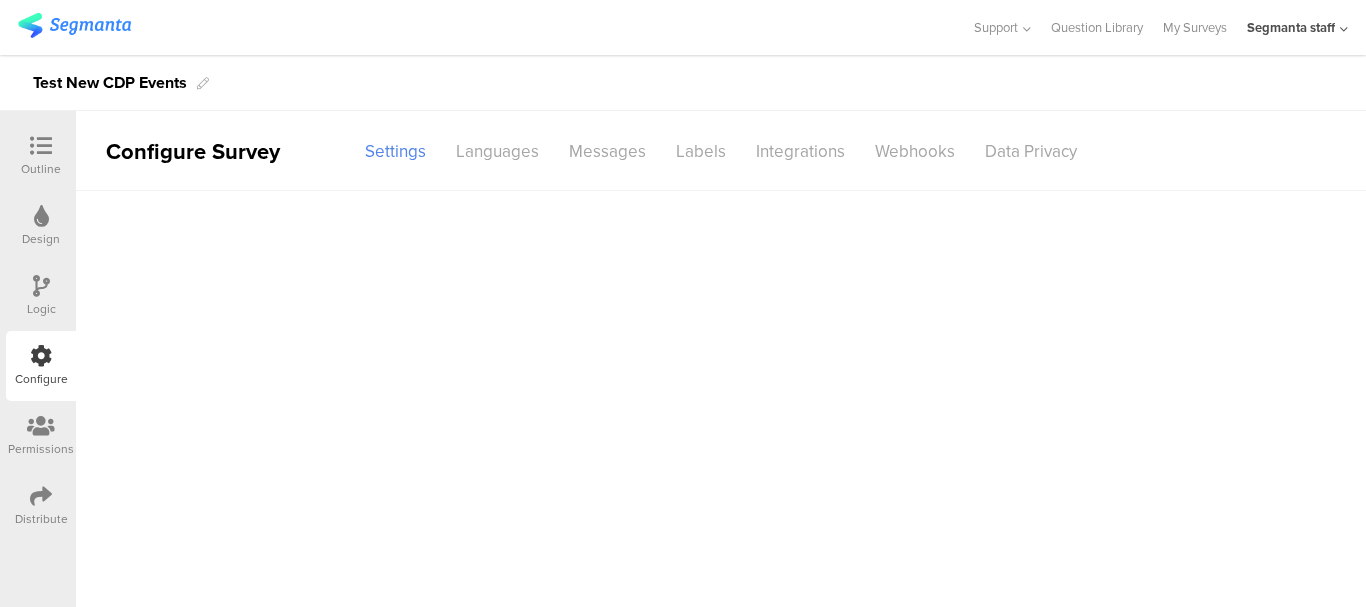 scroll, scrollTop: 0, scrollLeft: 0, axis: both 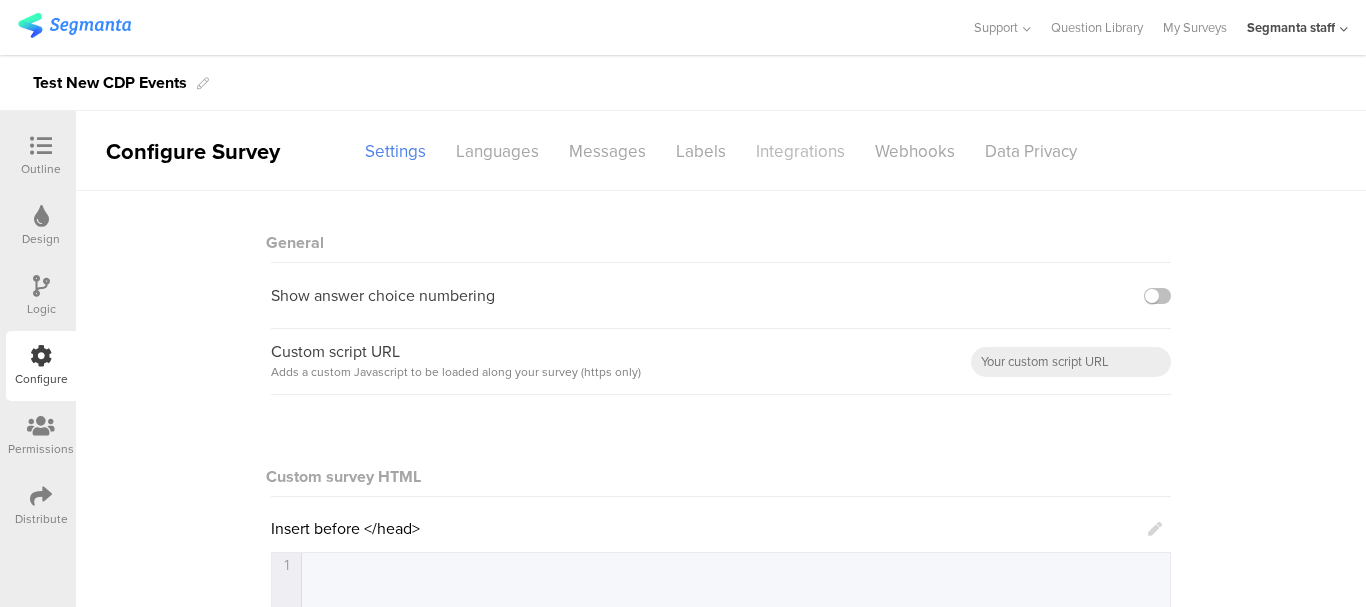 click on "Integrations" at bounding box center [800, 151] 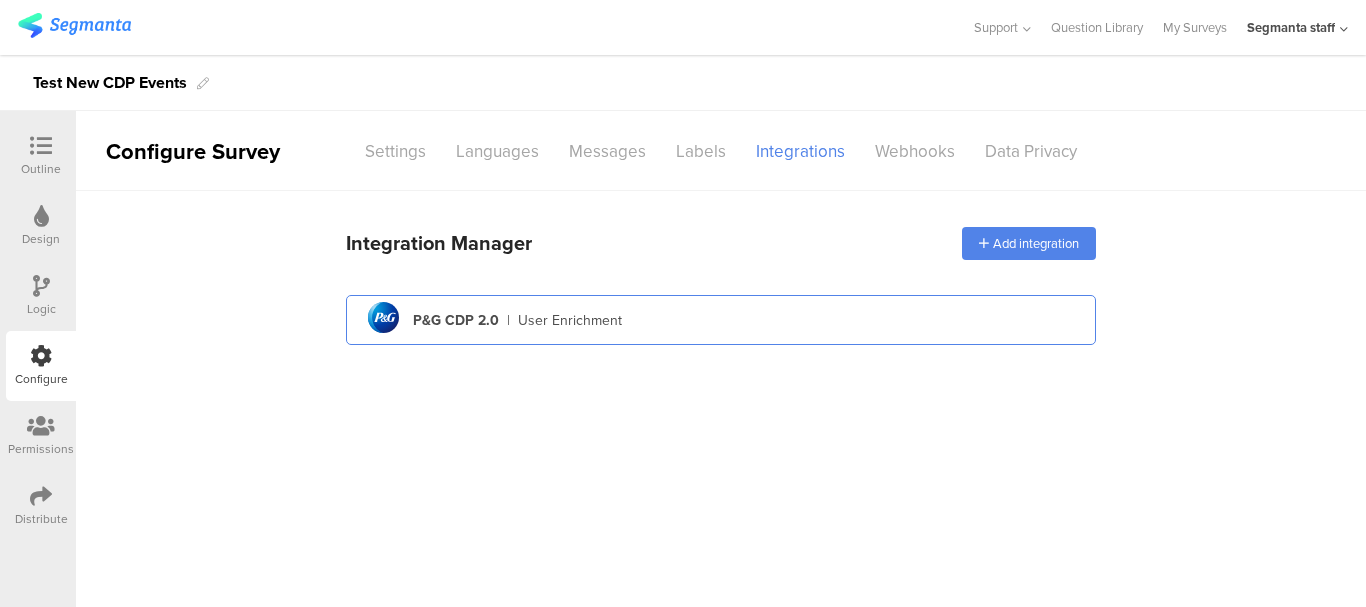 click on "User Enrichment" at bounding box center [570, 320] 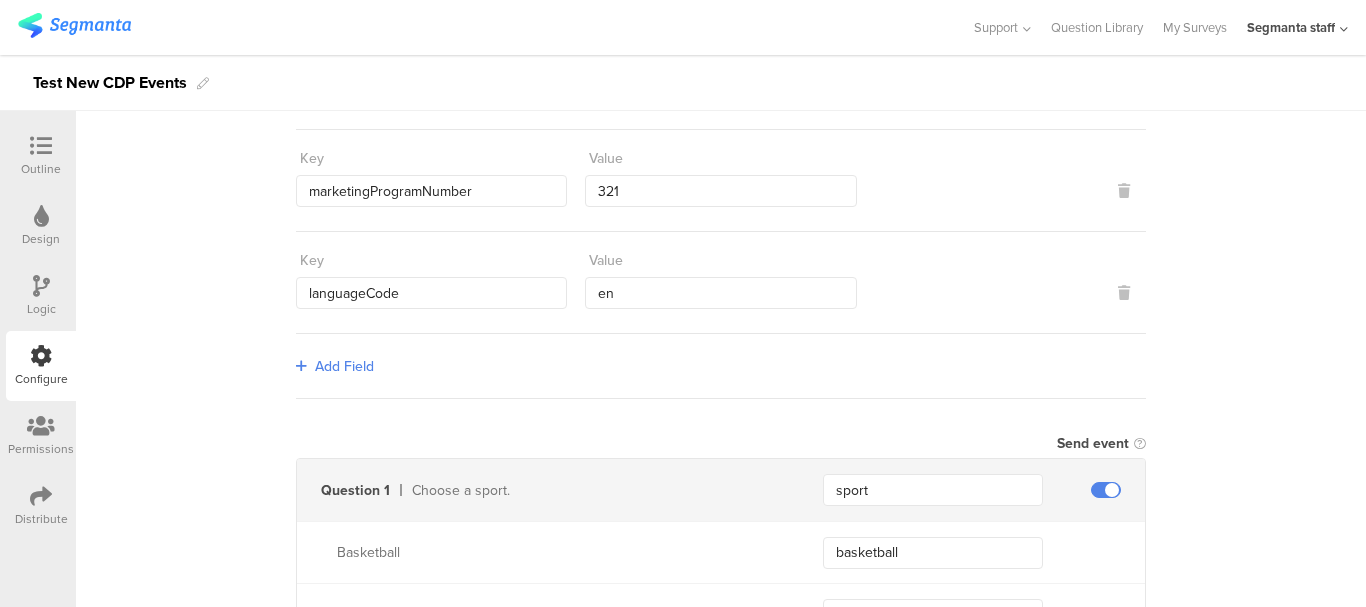 click on "Key     languageCode           Value     en" at bounding box center [721, 283] 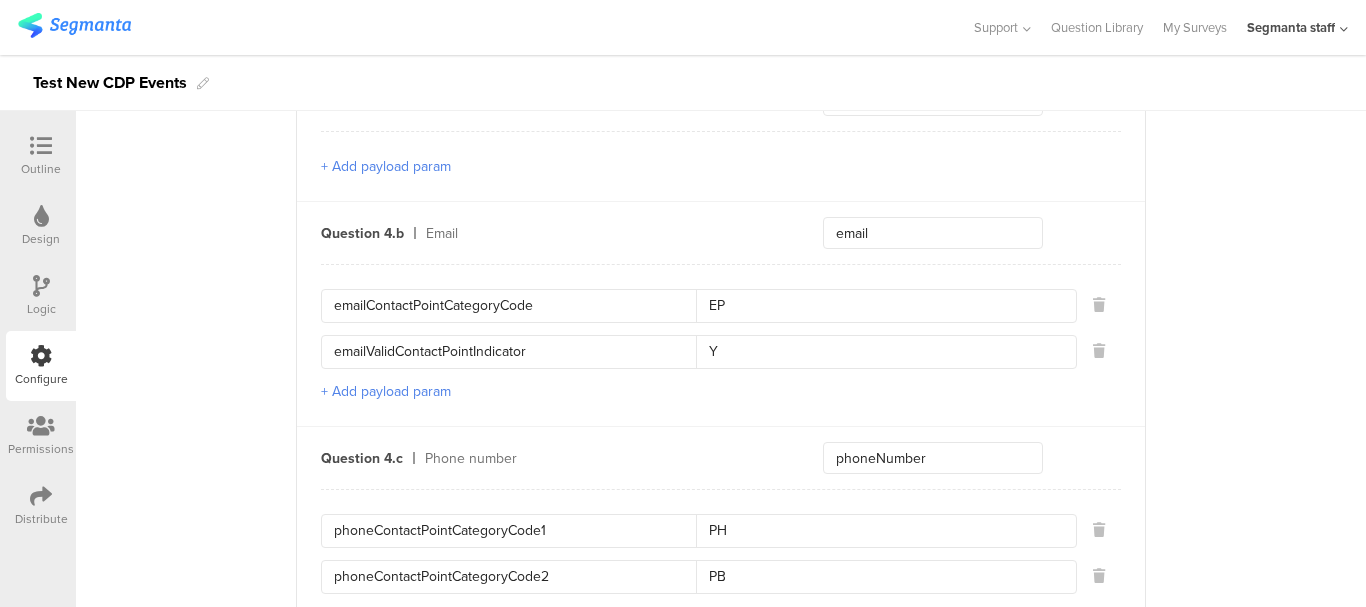 scroll, scrollTop: 1704, scrollLeft: 0, axis: vertical 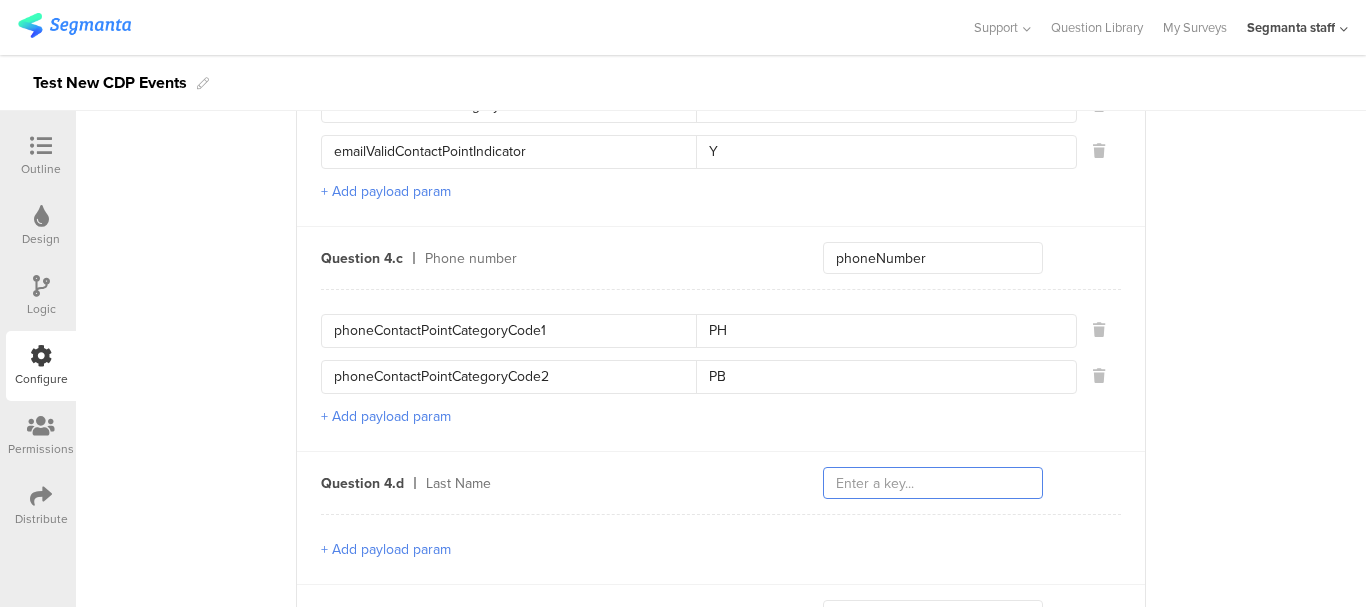 click at bounding box center [933, 483] 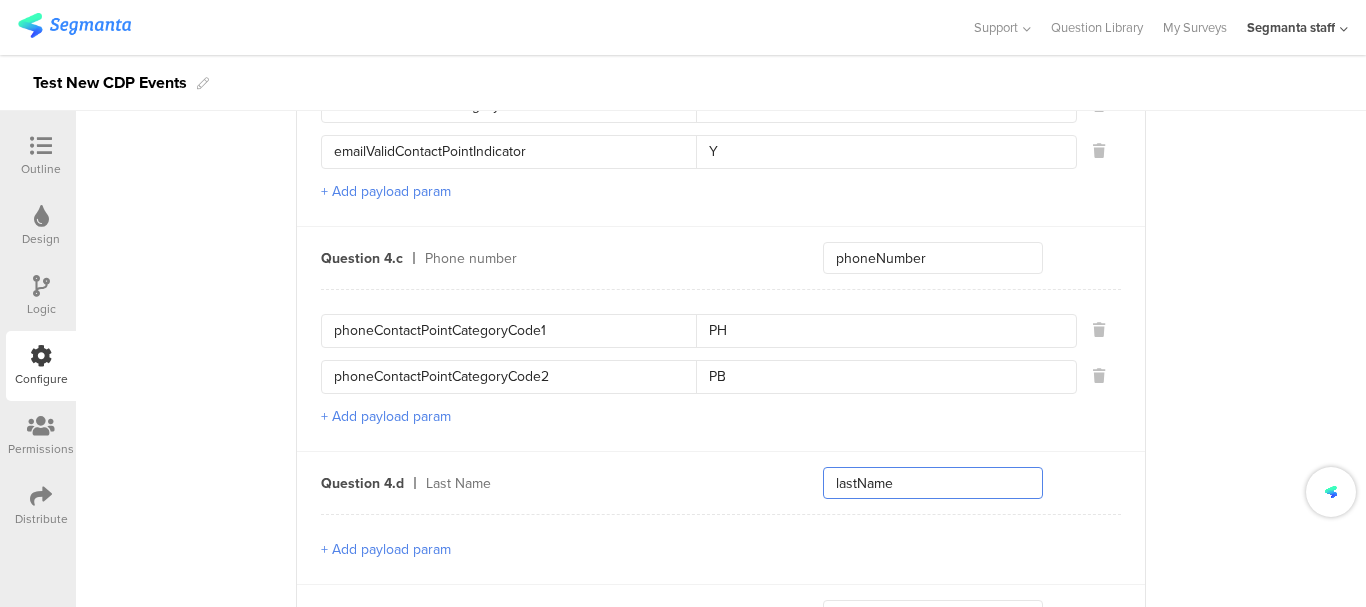 scroll, scrollTop: 1904, scrollLeft: 0, axis: vertical 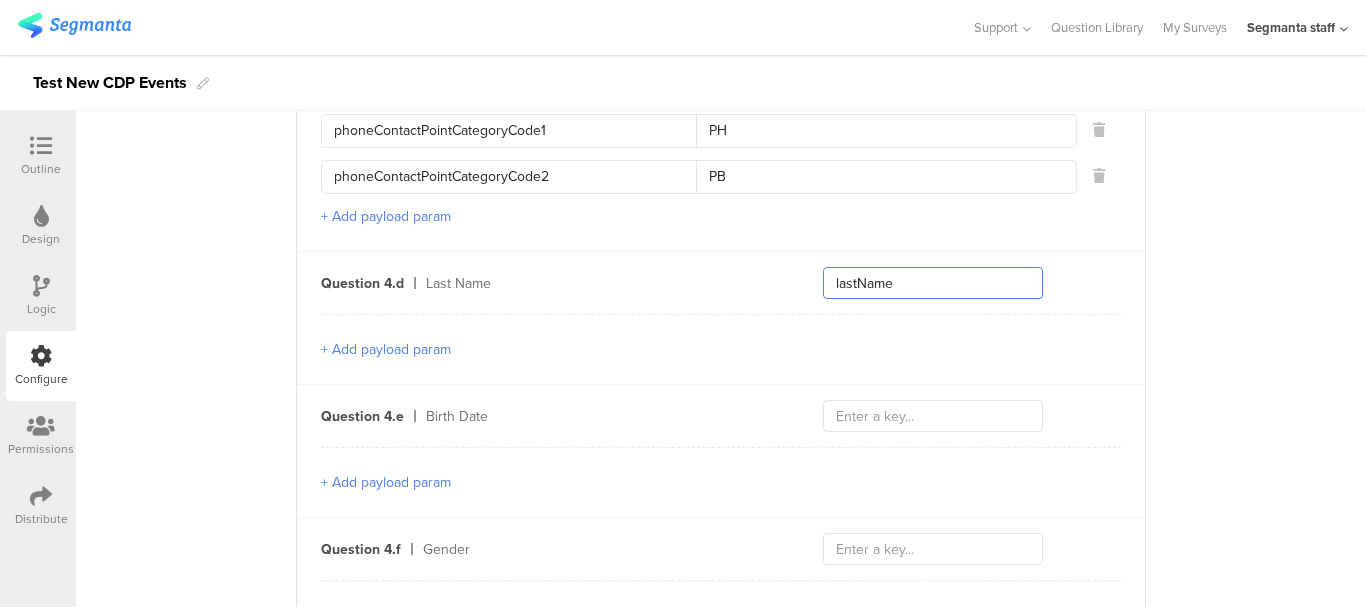type on "lastName" 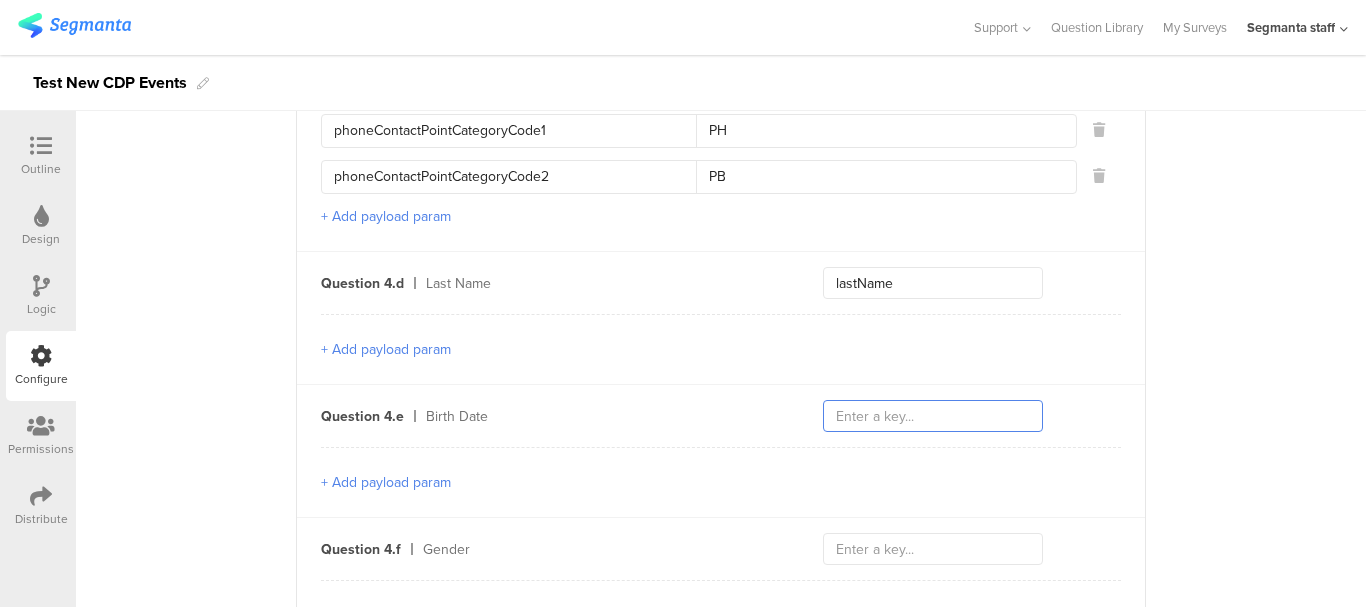 click at bounding box center (933, 416) 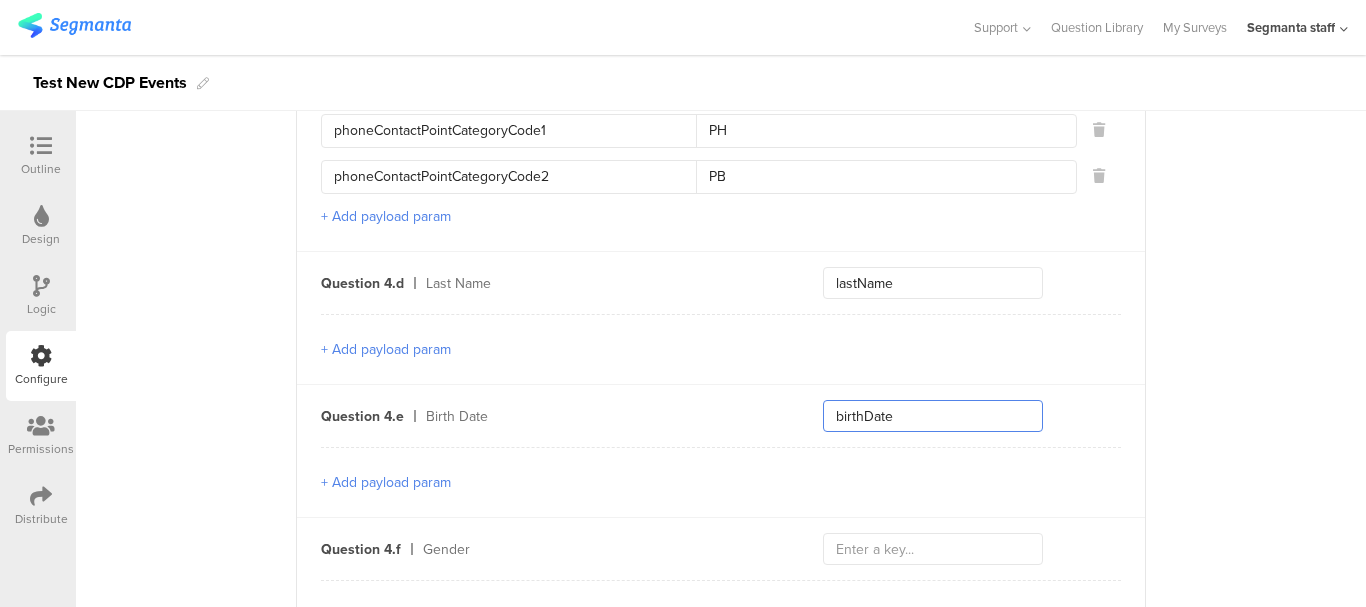 type on "birthDate" 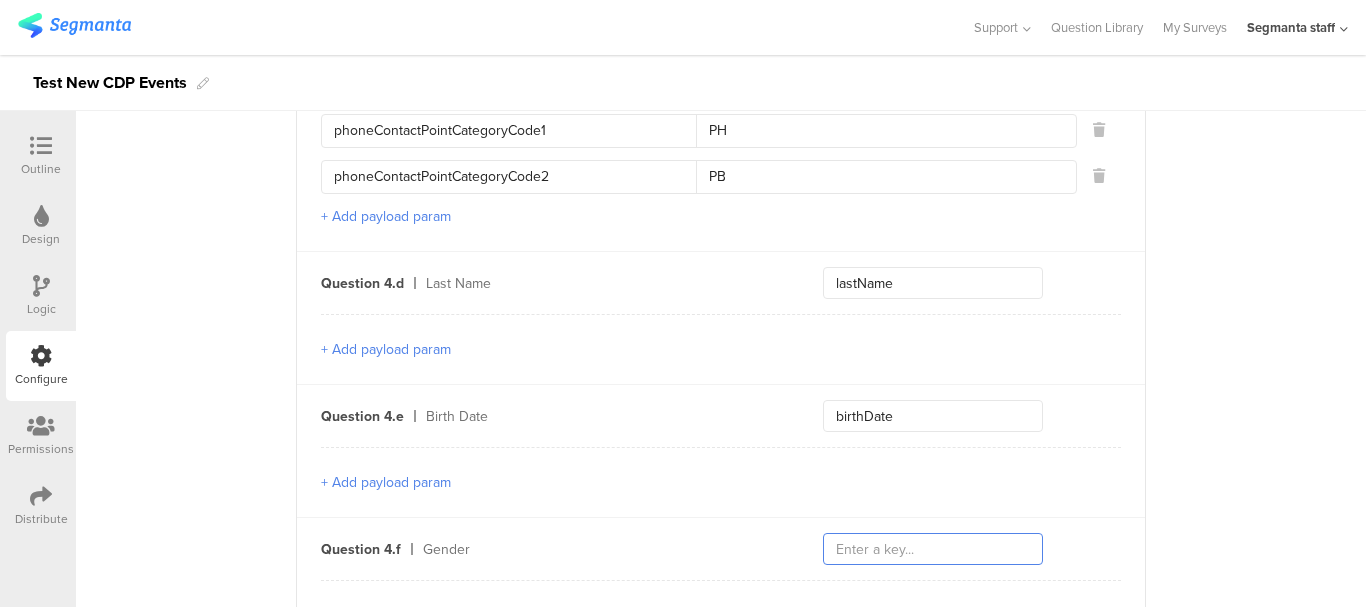 click at bounding box center (933, 549) 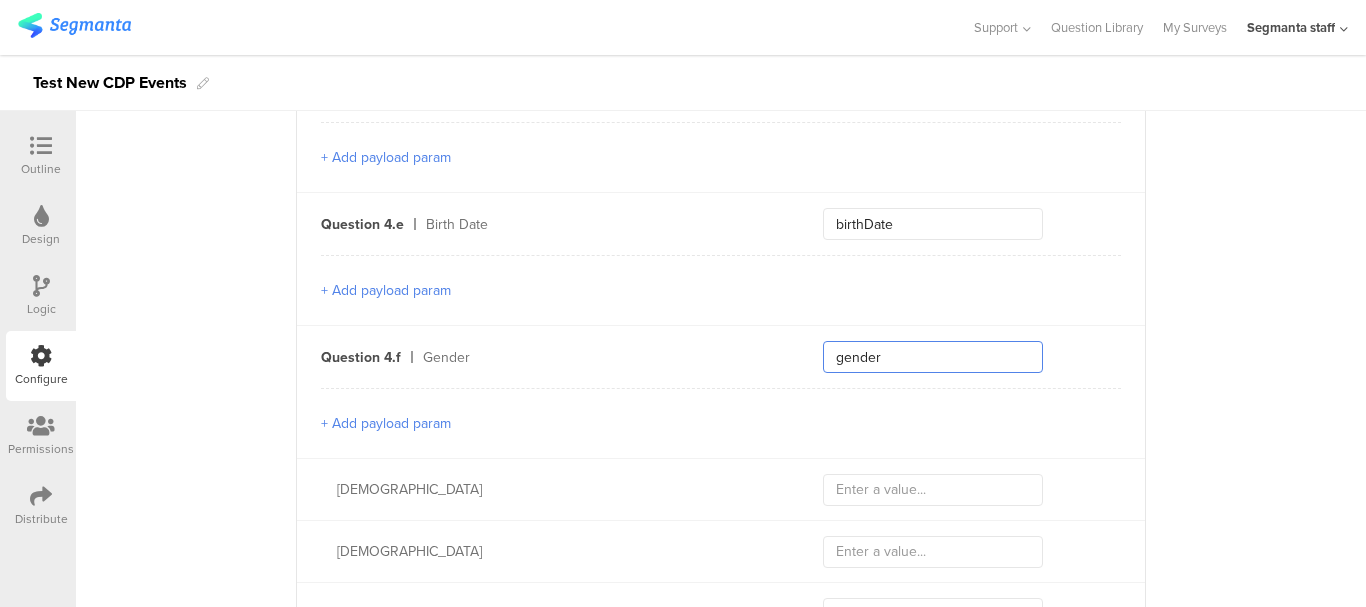 scroll, scrollTop: 2104, scrollLeft: 0, axis: vertical 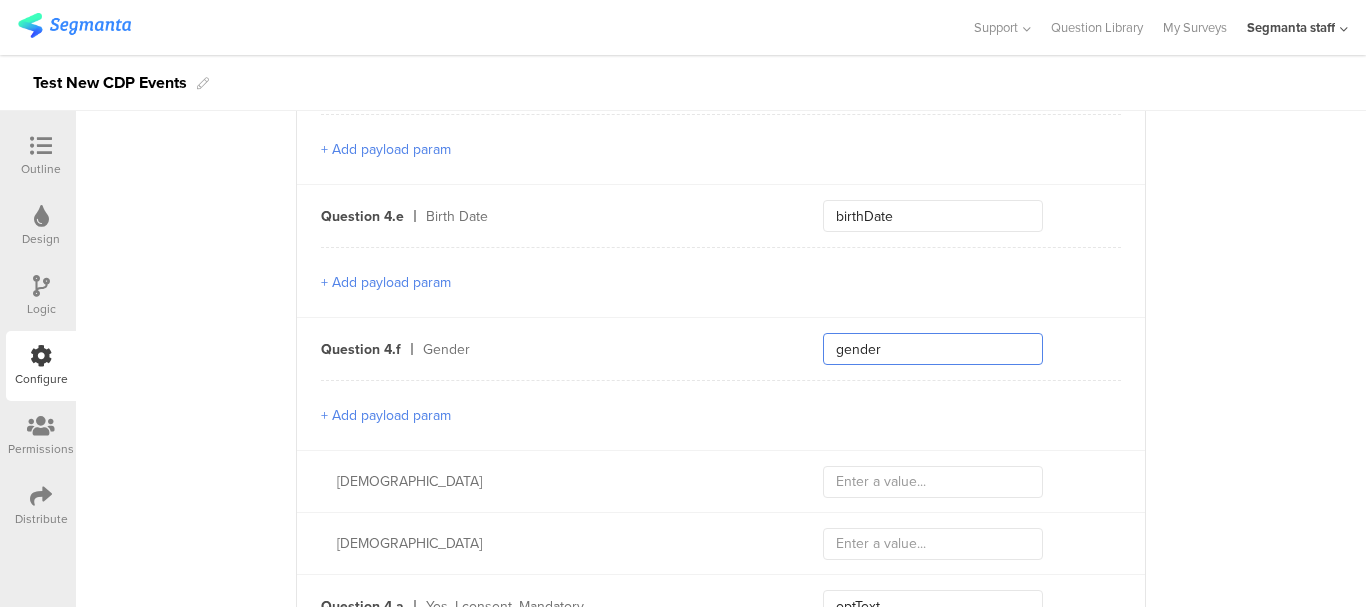 type on "gender" 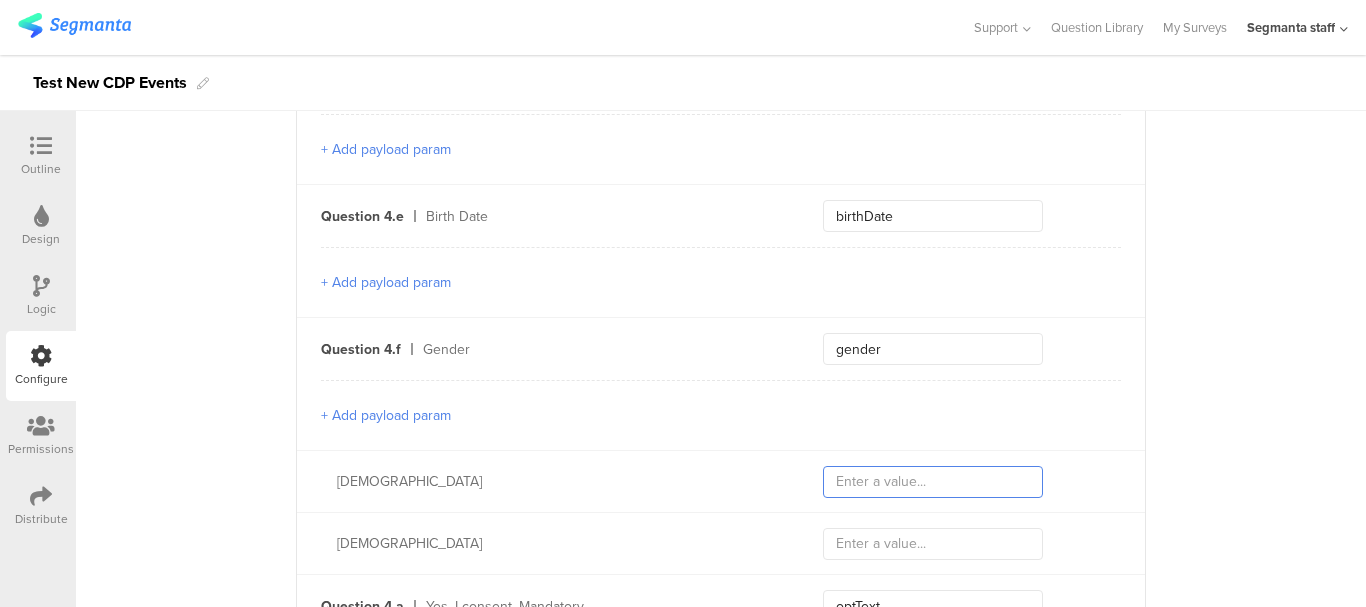 click at bounding box center [933, 482] 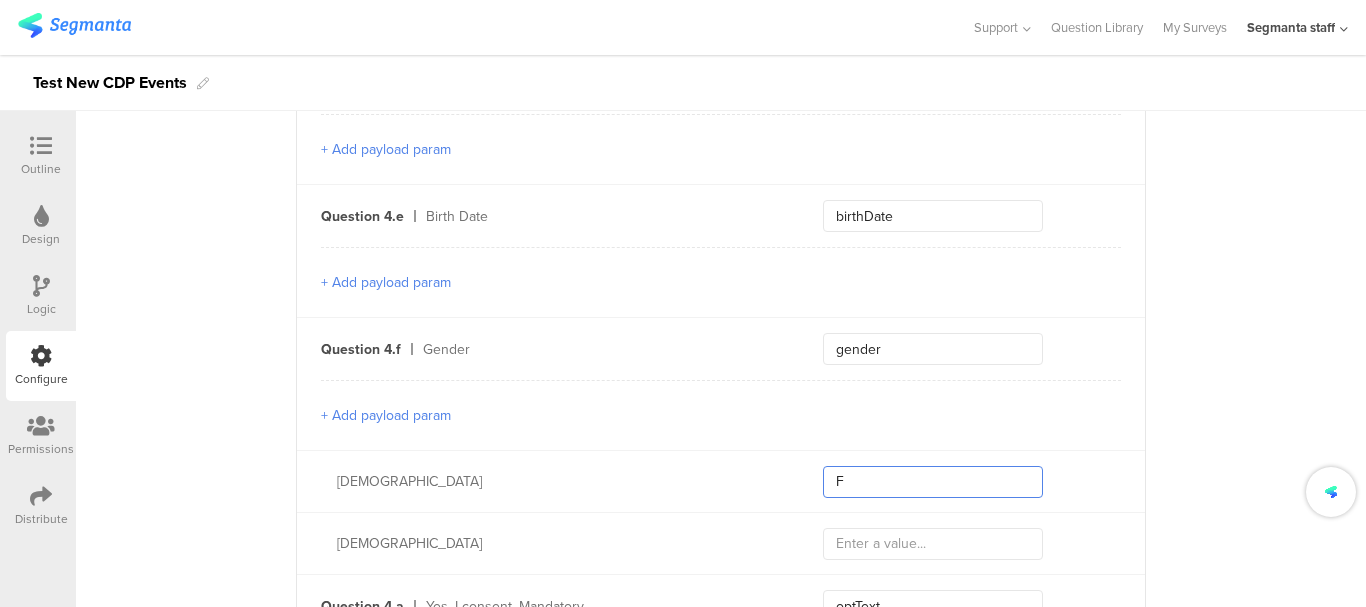 type on "F" 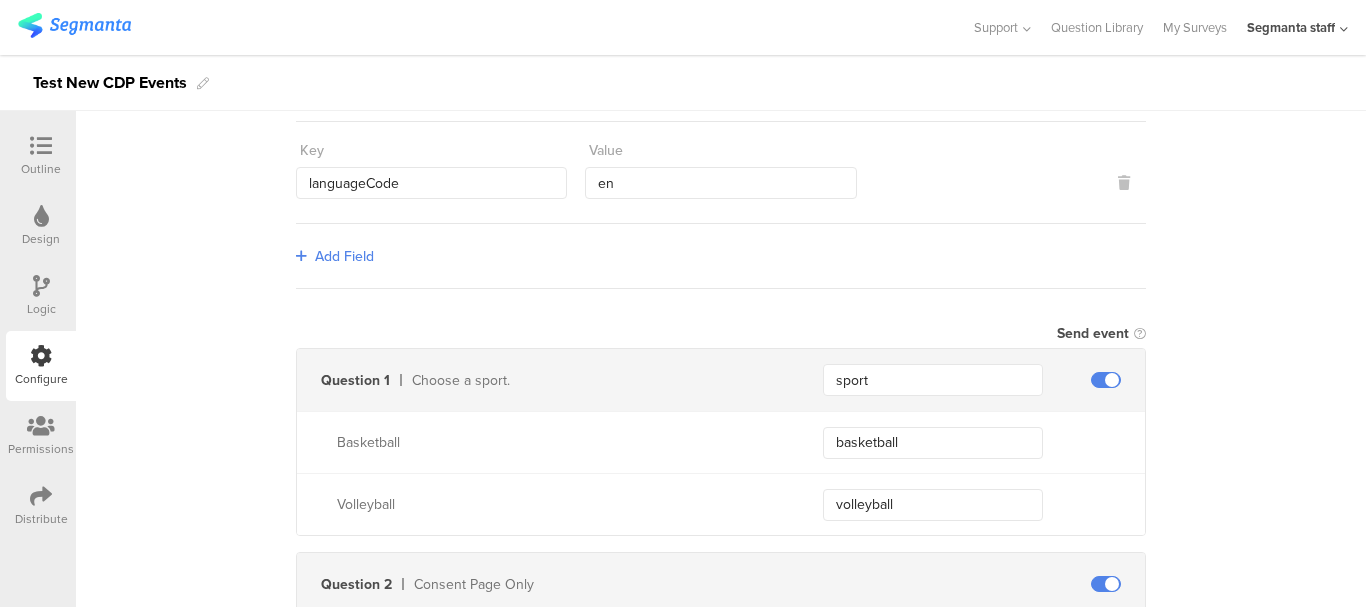 scroll, scrollTop: 404, scrollLeft: 0, axis: vertical 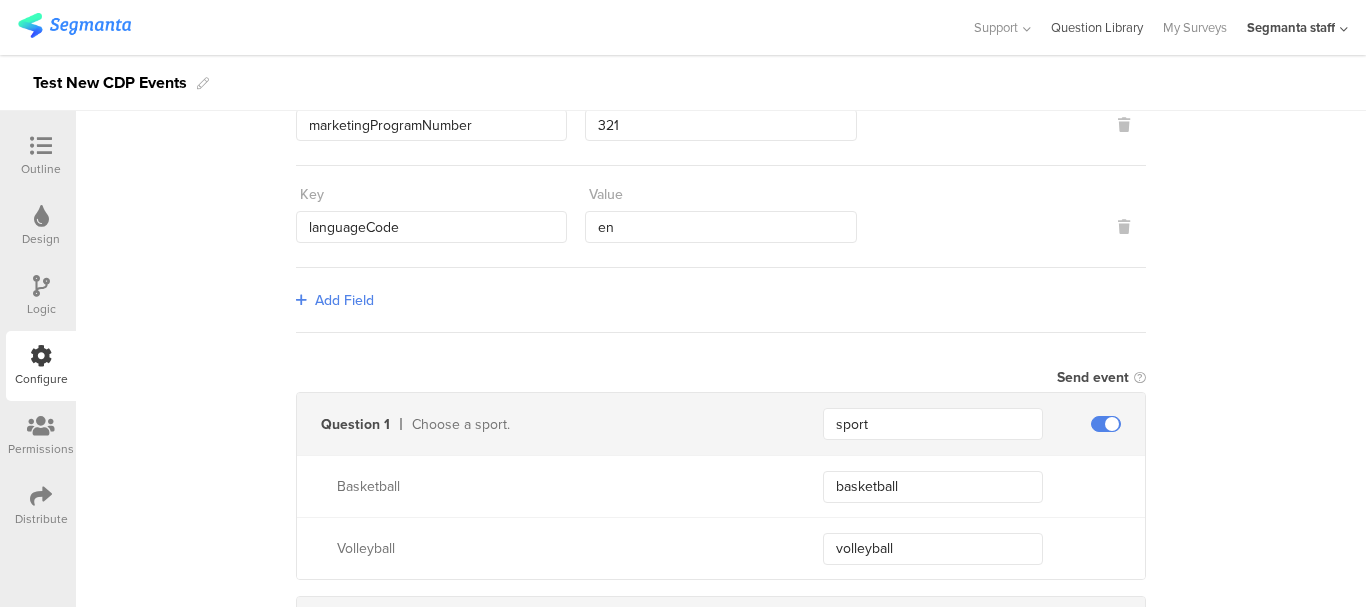 type on "M" 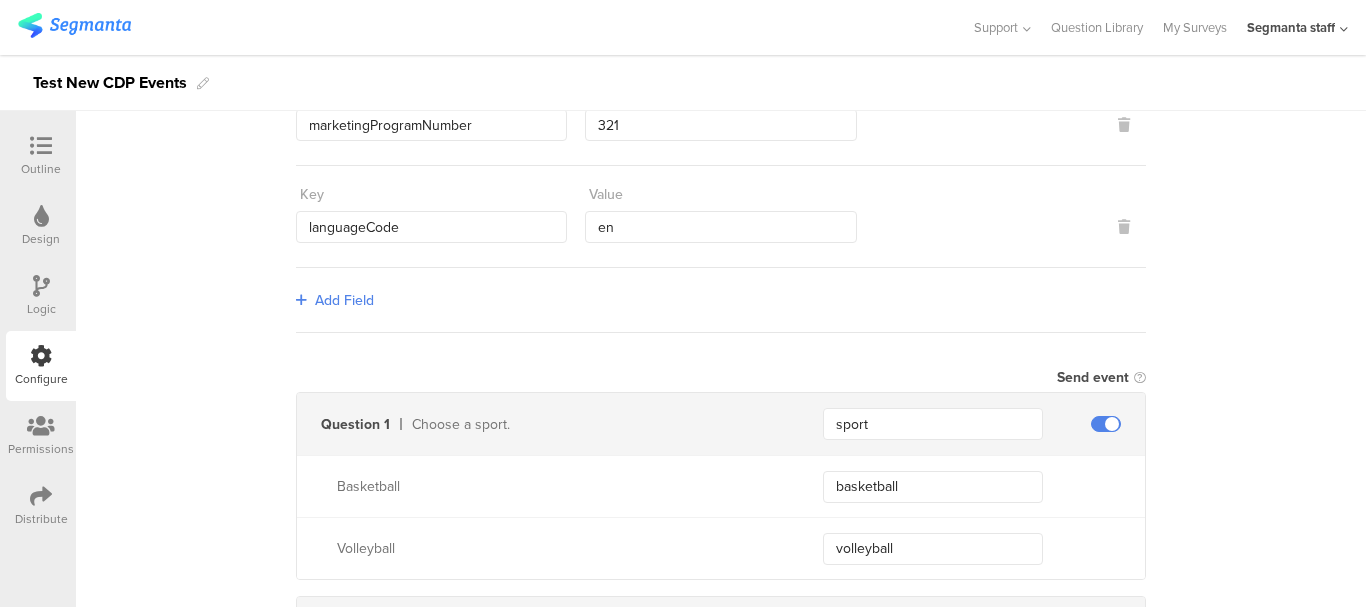 click at bounding box center (41, 496) 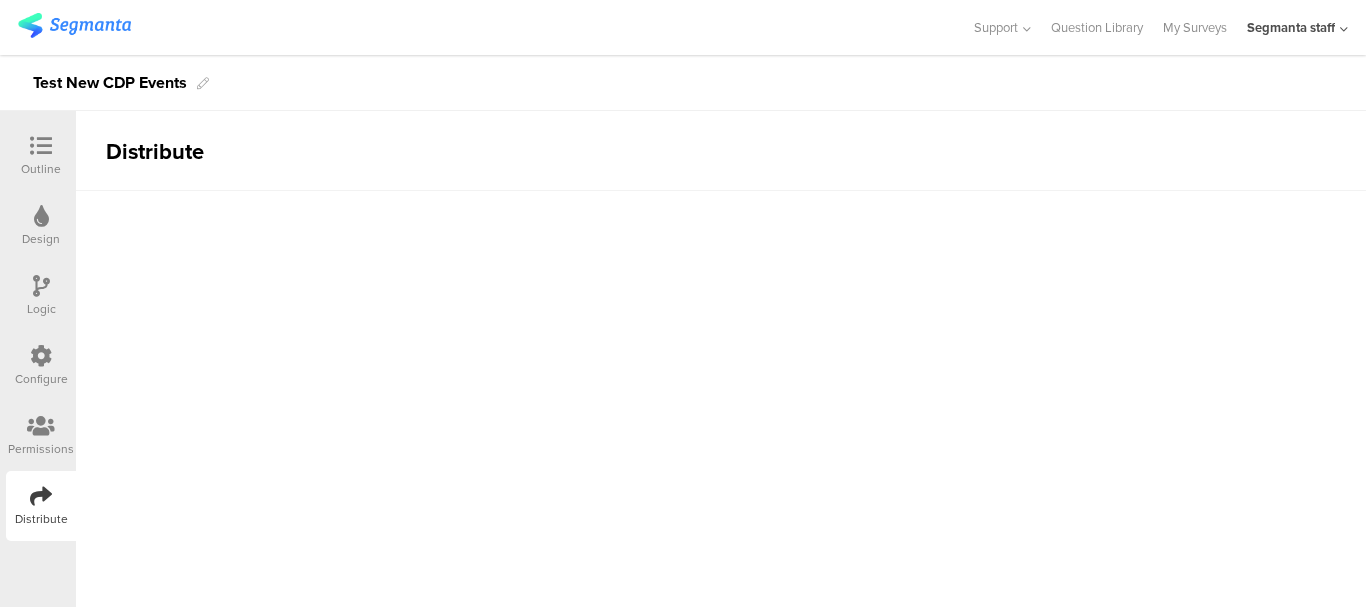 scroll, scrollTop: 0, scrollLeft: 0, axis: both 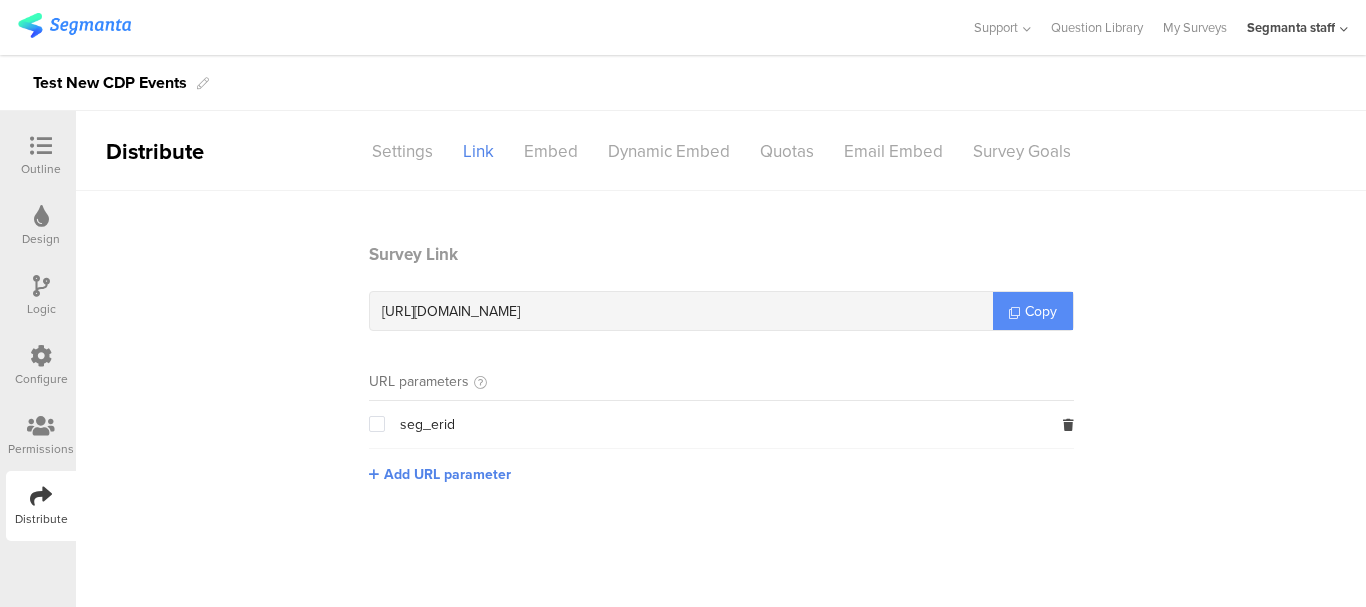 click on "Copy" at bounding box center (1033, 311) 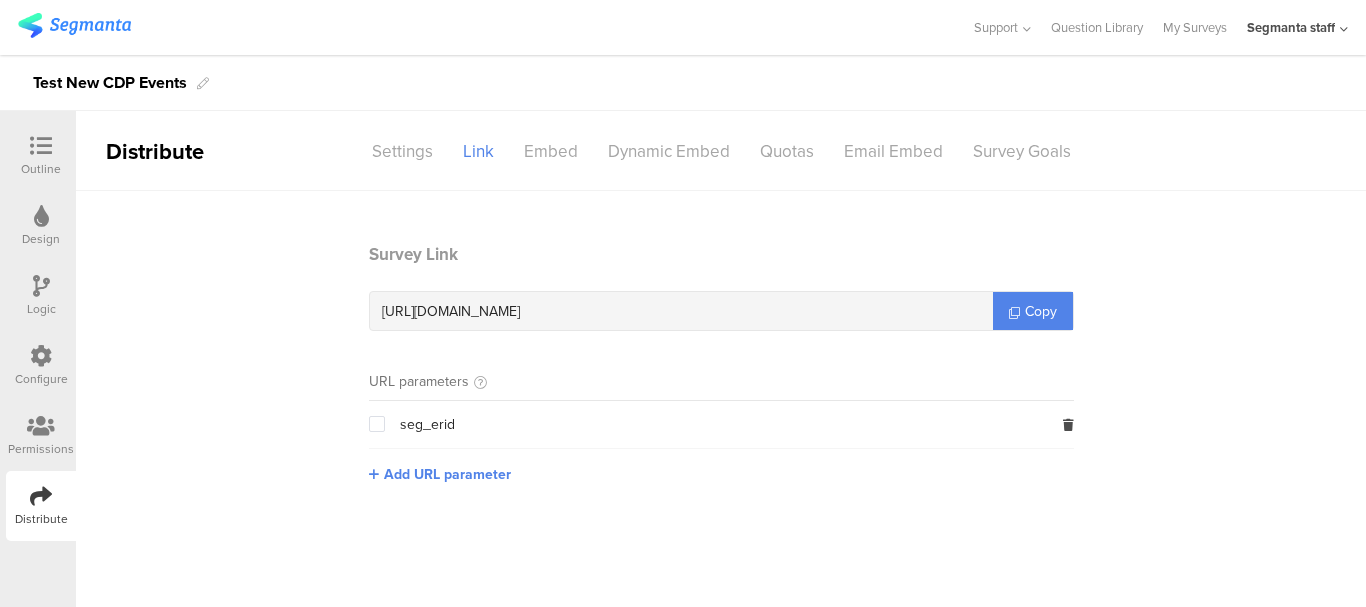 click at bounding box center [41, 356] 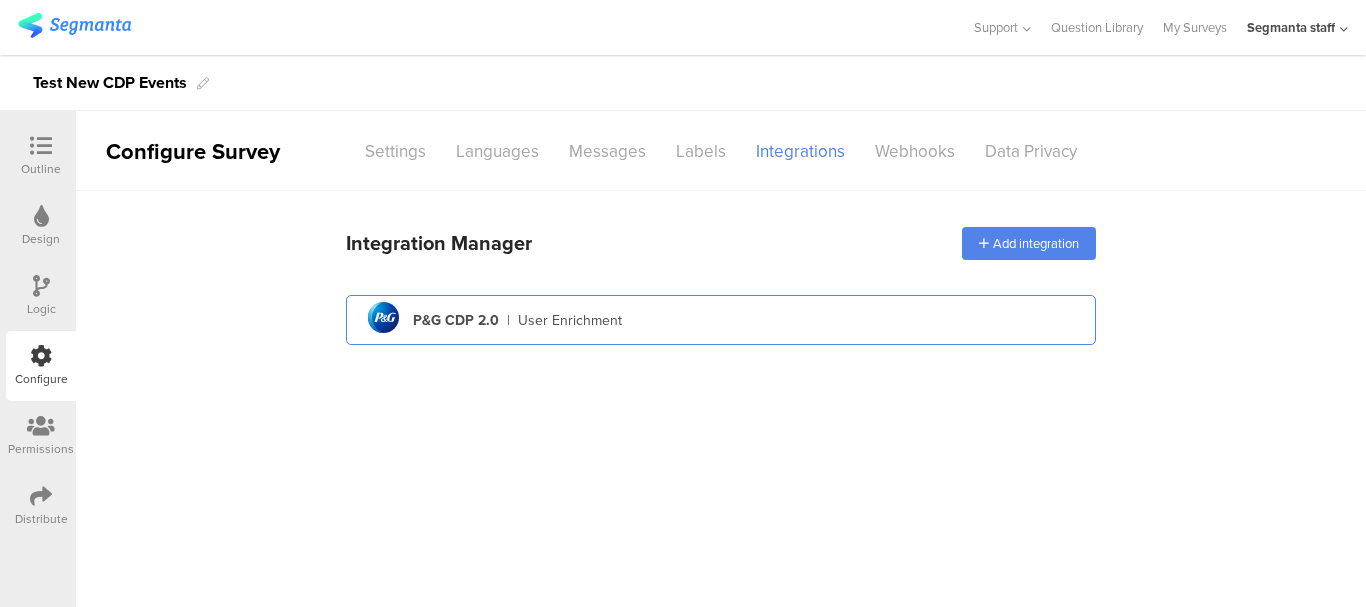 click on "pg logo                                                                         P&G CDP 2.0   |   User Enrichment" at bounding box center [721, 320] 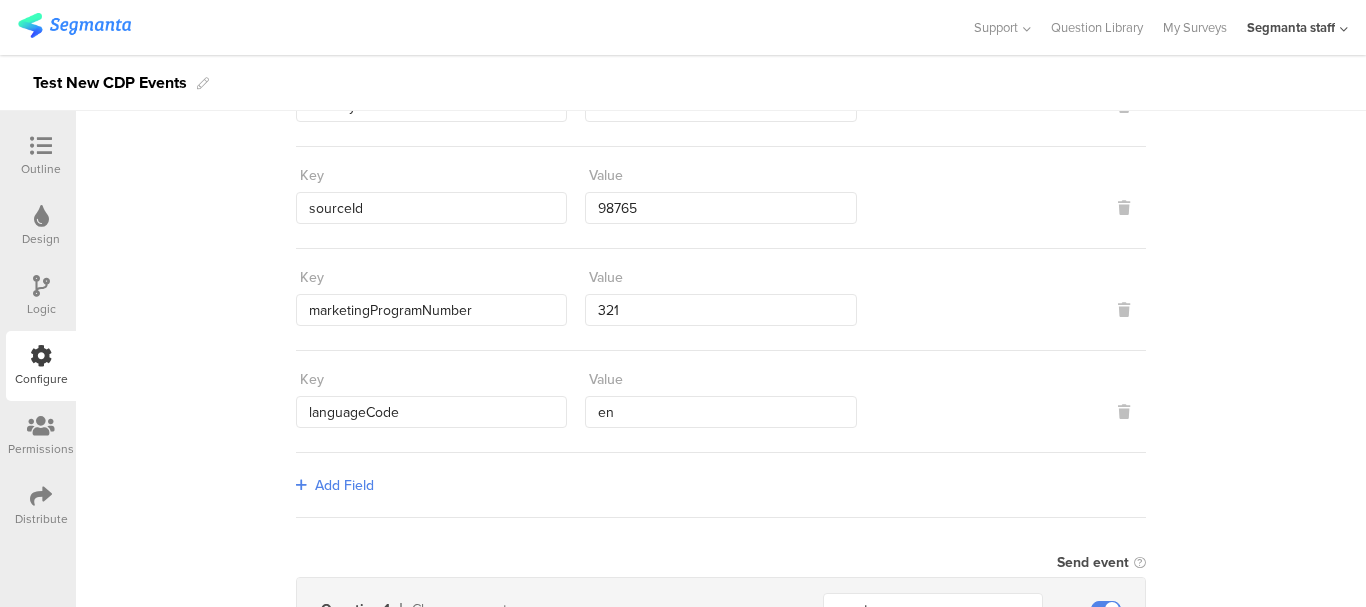scroll, scrollTop: 300, scrollLeft: 0, axis: vertical 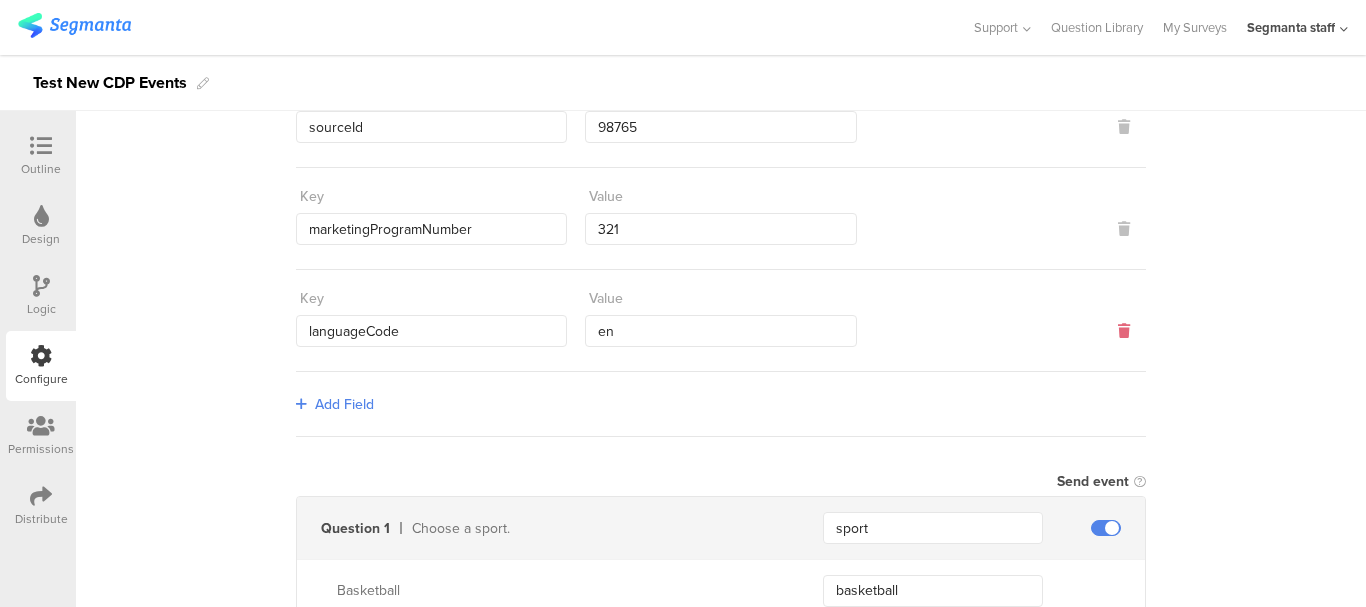 click at bounding box center [1124, 331] 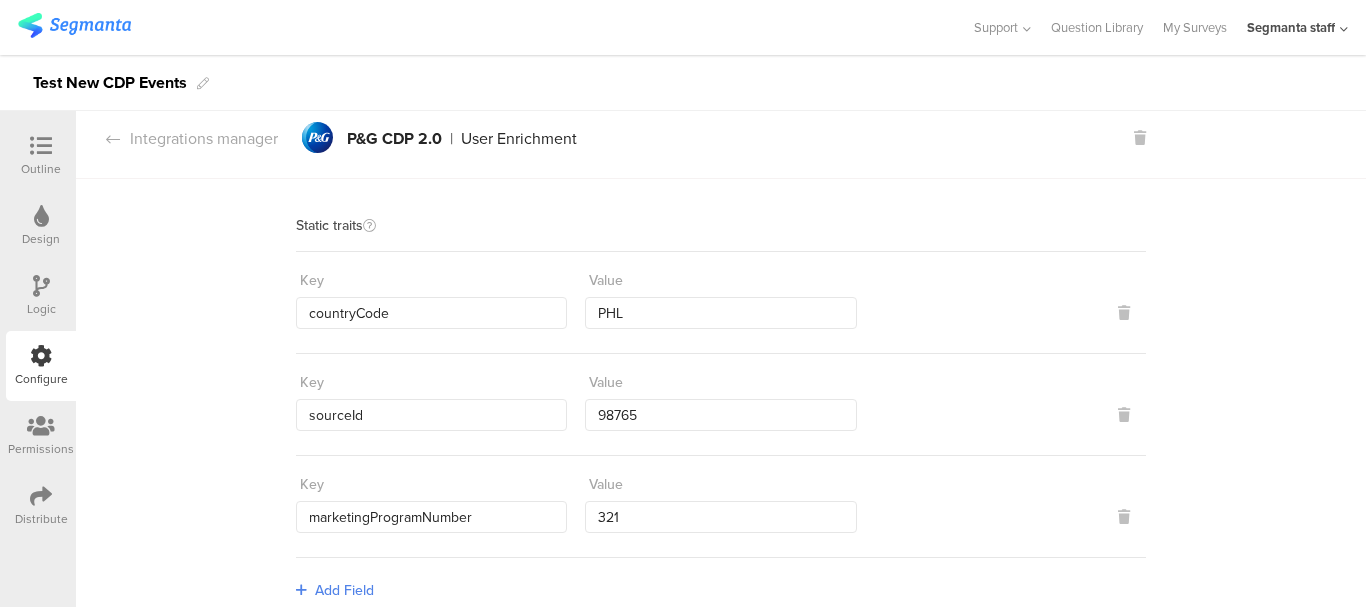 scroll, scrollTop: 0, scrollLeft: 0, axis: both 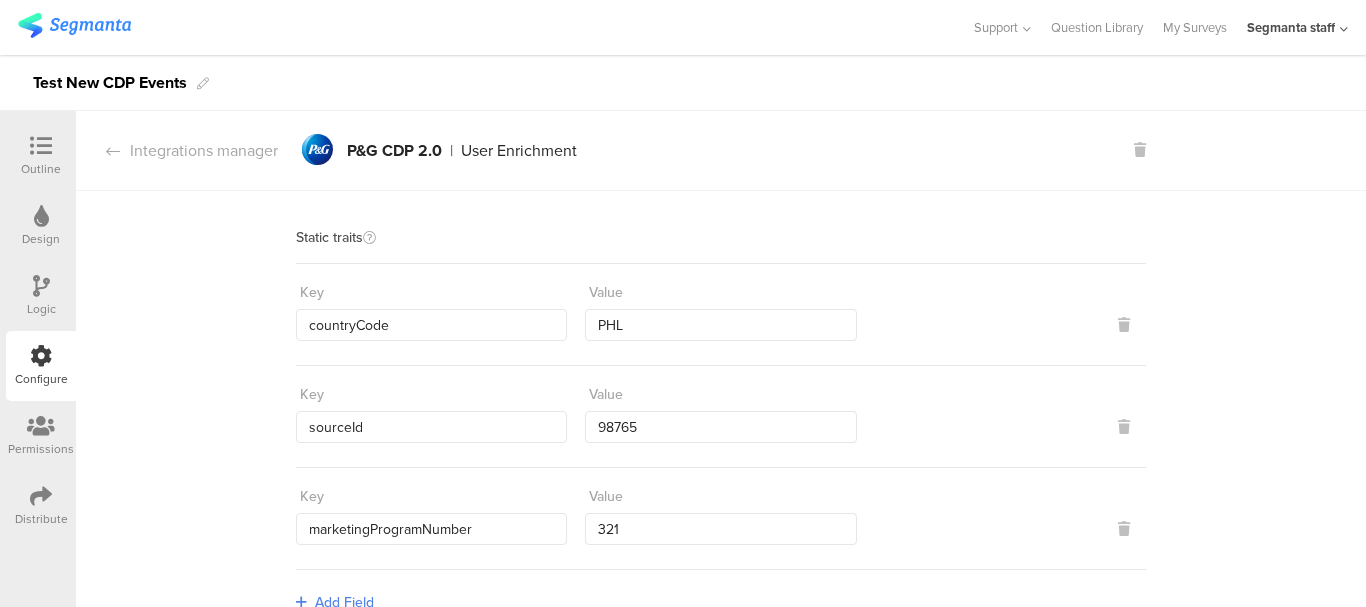 click on "Static traits
Key     countryCode           Value     PHL           Key     sourceId           Value     98765           Key     marketingProgramNumber           Value     321               Add Field    Send event         Question 1       Choose a sport.     sport               Basketball     basketball       Volleyball     volleyball Question 2       Consent Page Only           Question 2.a       Yes, I consent! Optin Consent Text in Consent Page Only.     optText     optId   321_98   channelIndicator   E     + Add payload param   Question 3       Choose a color.                   Yellow           Blue     Question 4       Contact Form to register with opt           Question 4.a       First Name     firstName       + Add payload param   Question 4.b       Email     email     emailContactPointCategoryCode   EP   emailValidContactPointIndicator   Y     + Add payload param   Question 4.c       Phone number     phoneNumber     phoneContactPointCategoryCode1   PH   phoneContactPointCategoryCode2   PB" at bounding box center (721, 1734) 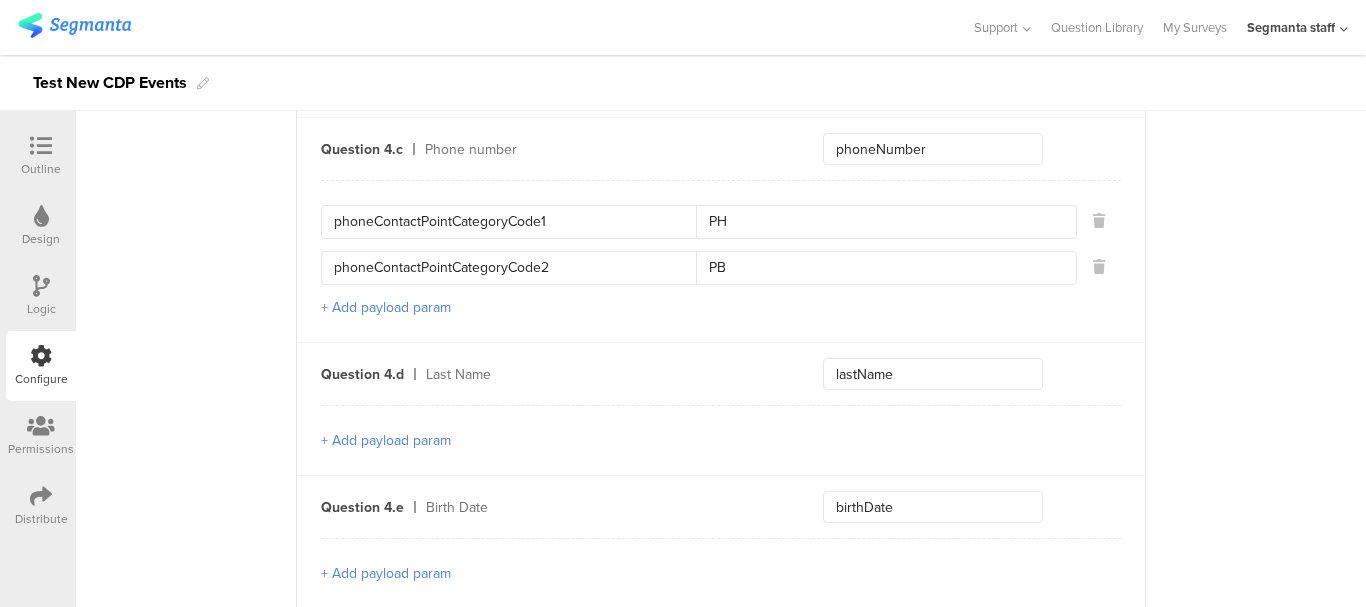 scroll, scrollTop: 1712, scrollLeft: 0, axis: vertical 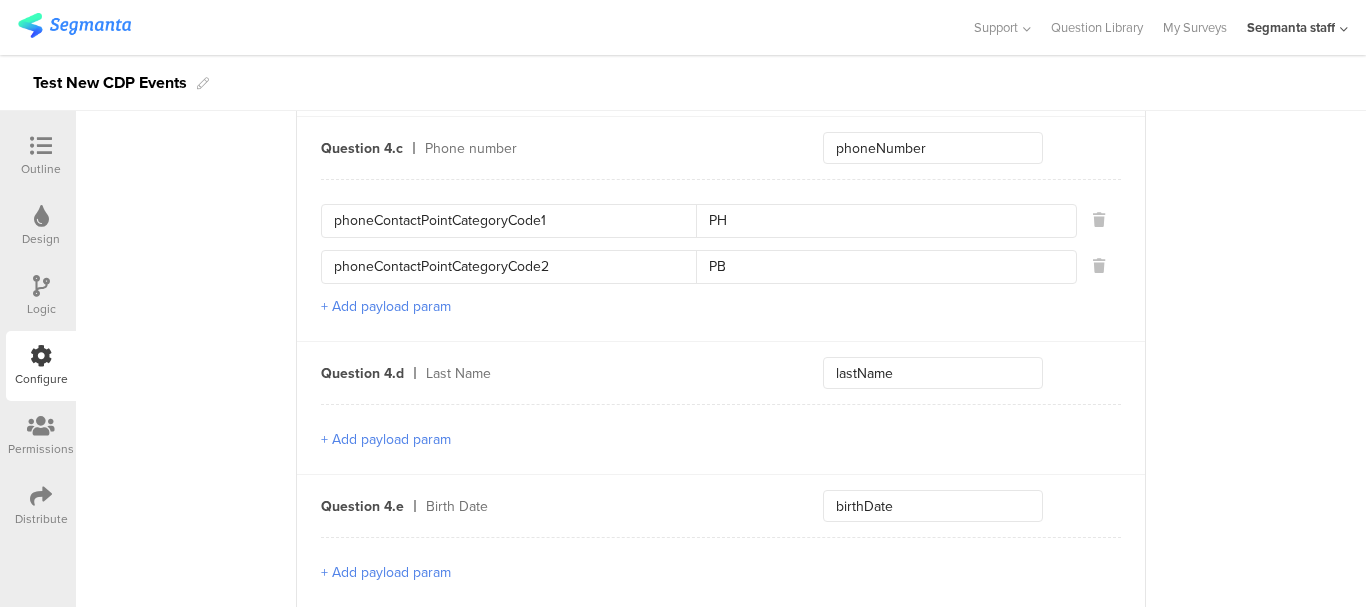 click at bounding box center [41, 146] 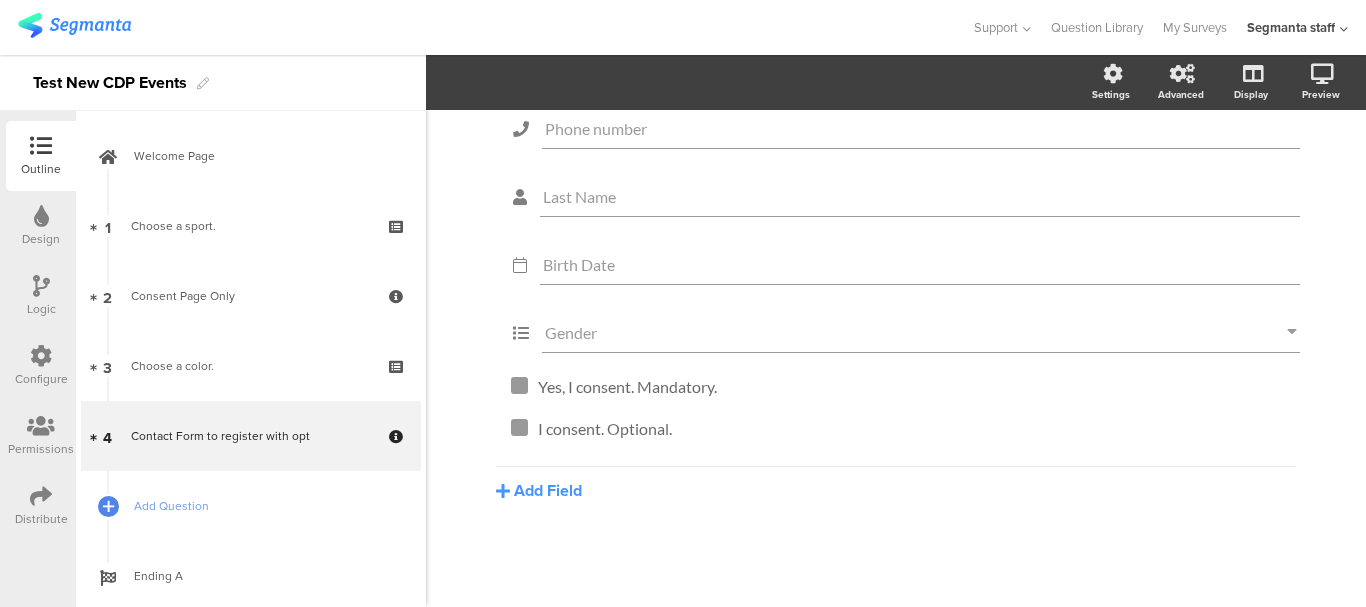 scroll, scrollTop: 334, scrollLeft: 0, axis: vertical 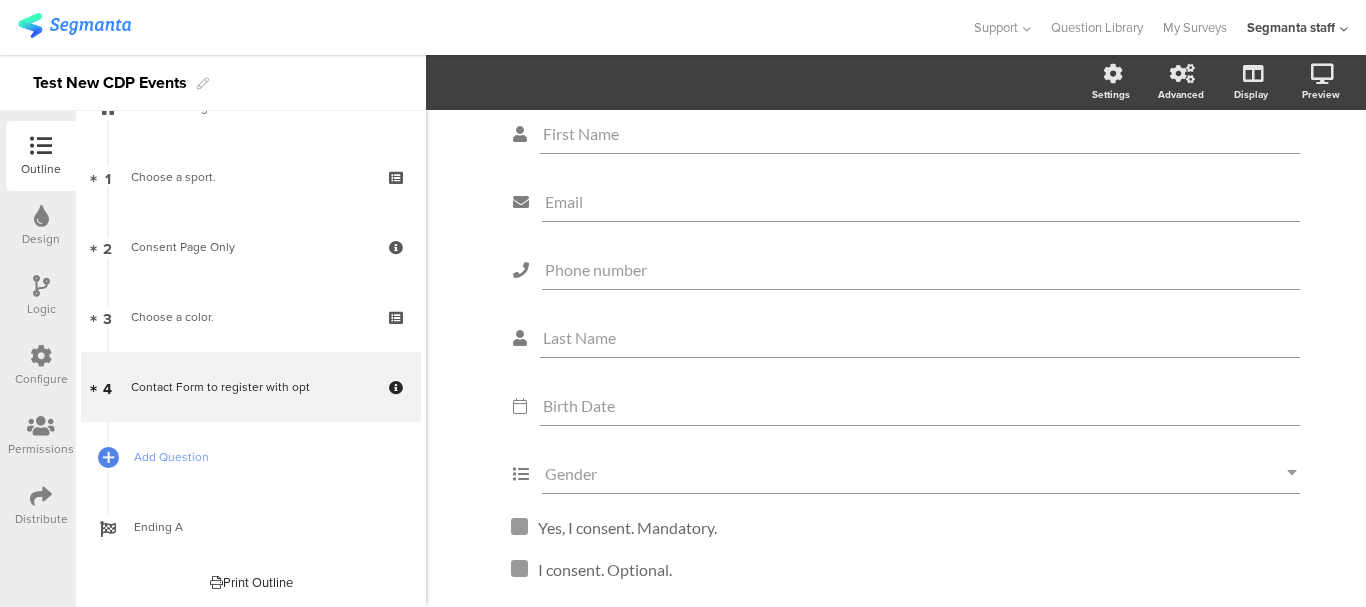 click on "First Name
Email
Phone number
Last Name
Birth Date
Gender" 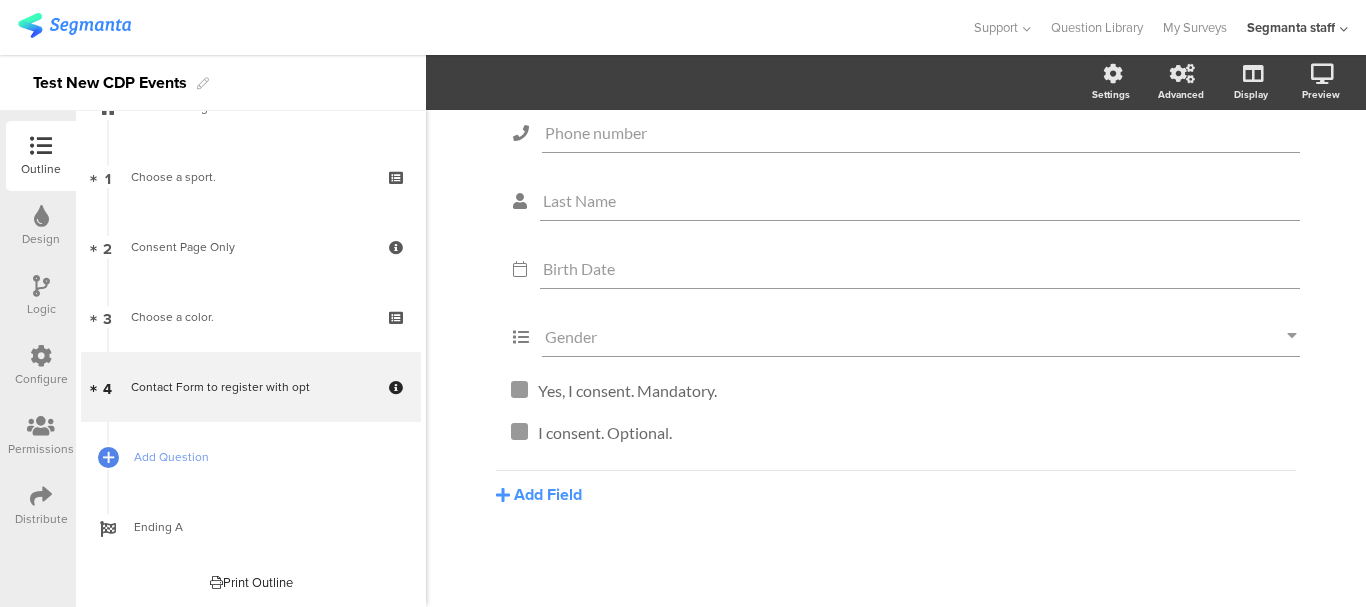 scroll, scrollTop: 334, scrollLeft: 0, axis: vertical 